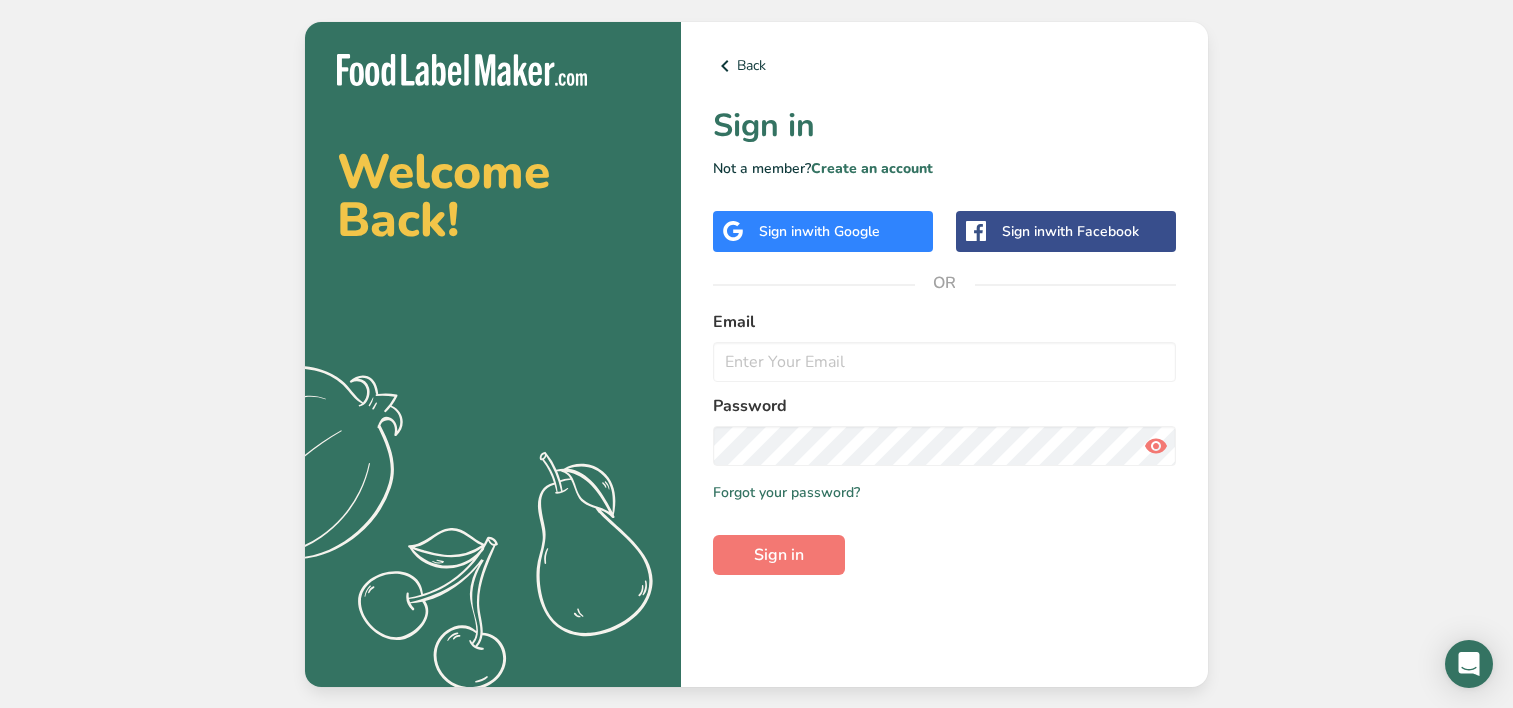scroll, scrollTop: 0, scrollLeft: 0, axis: both 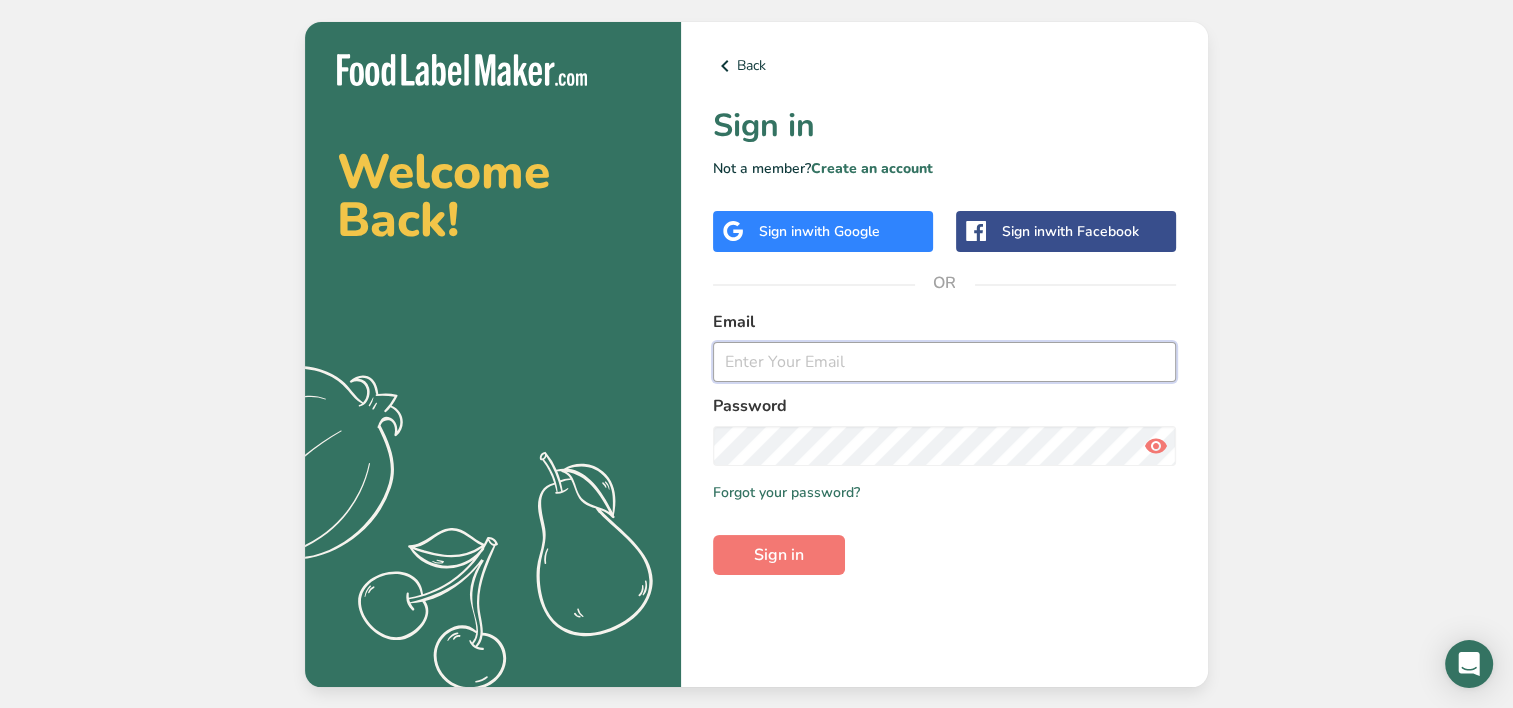 click at bounding box center [944, 362] 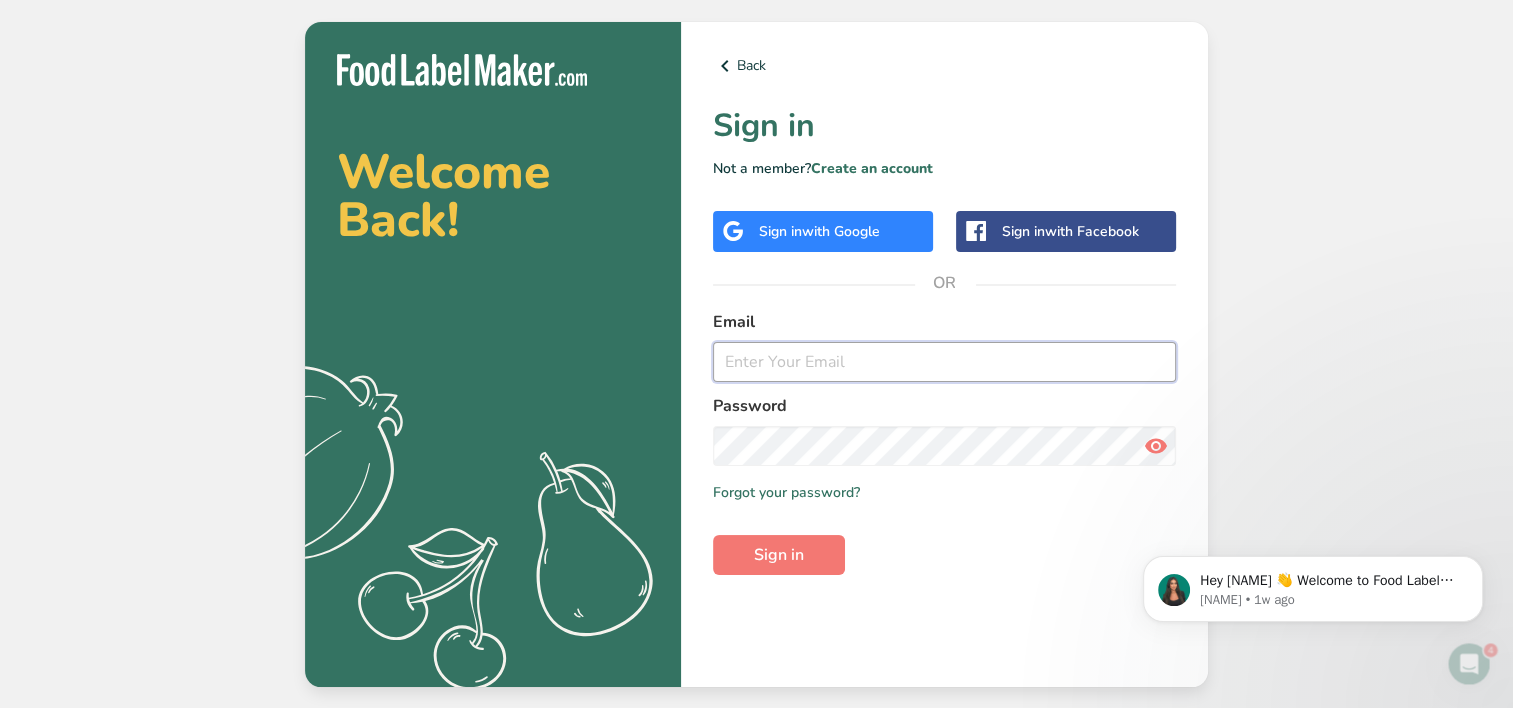 scroll, scrollTop: 0, scrollLeft: 0, axis: both 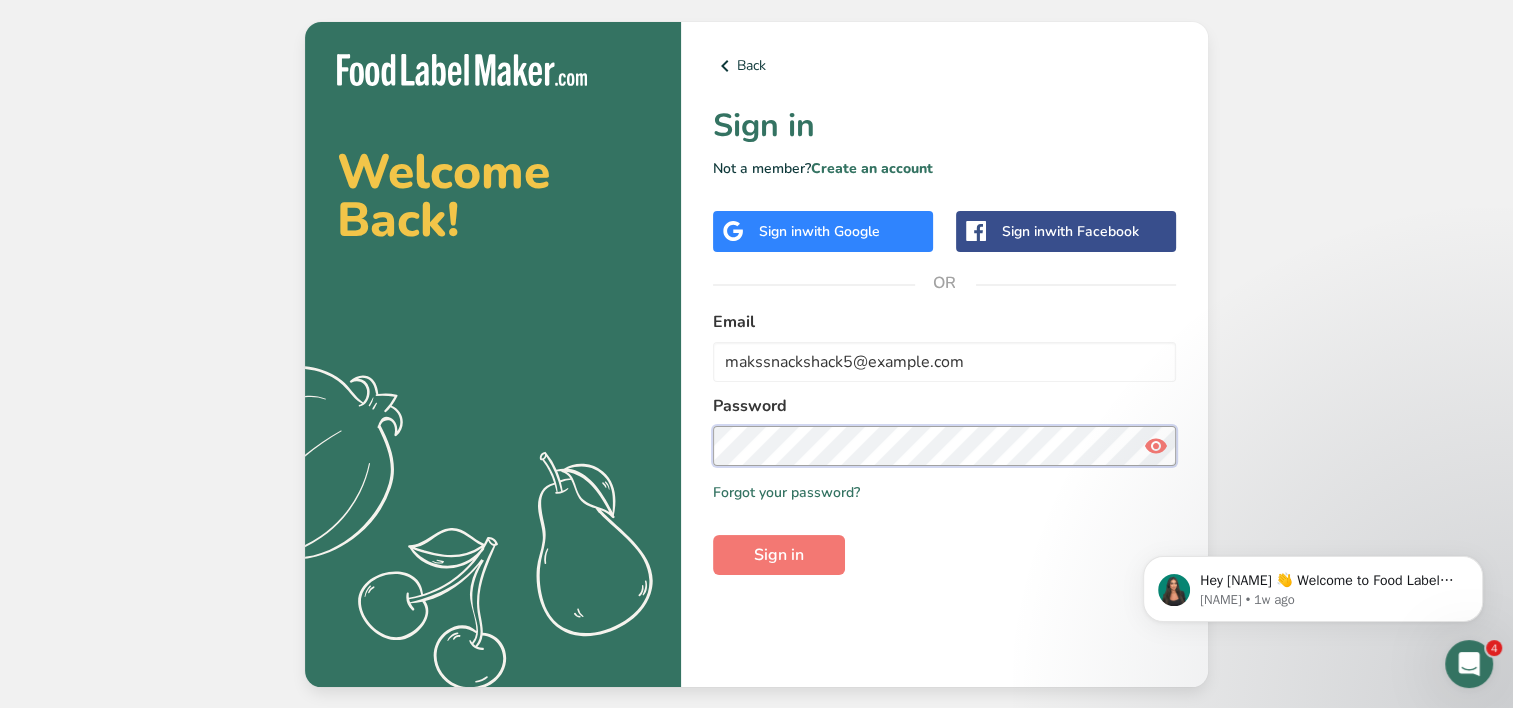 click on "Sign in" at bounding box center [779, 555] 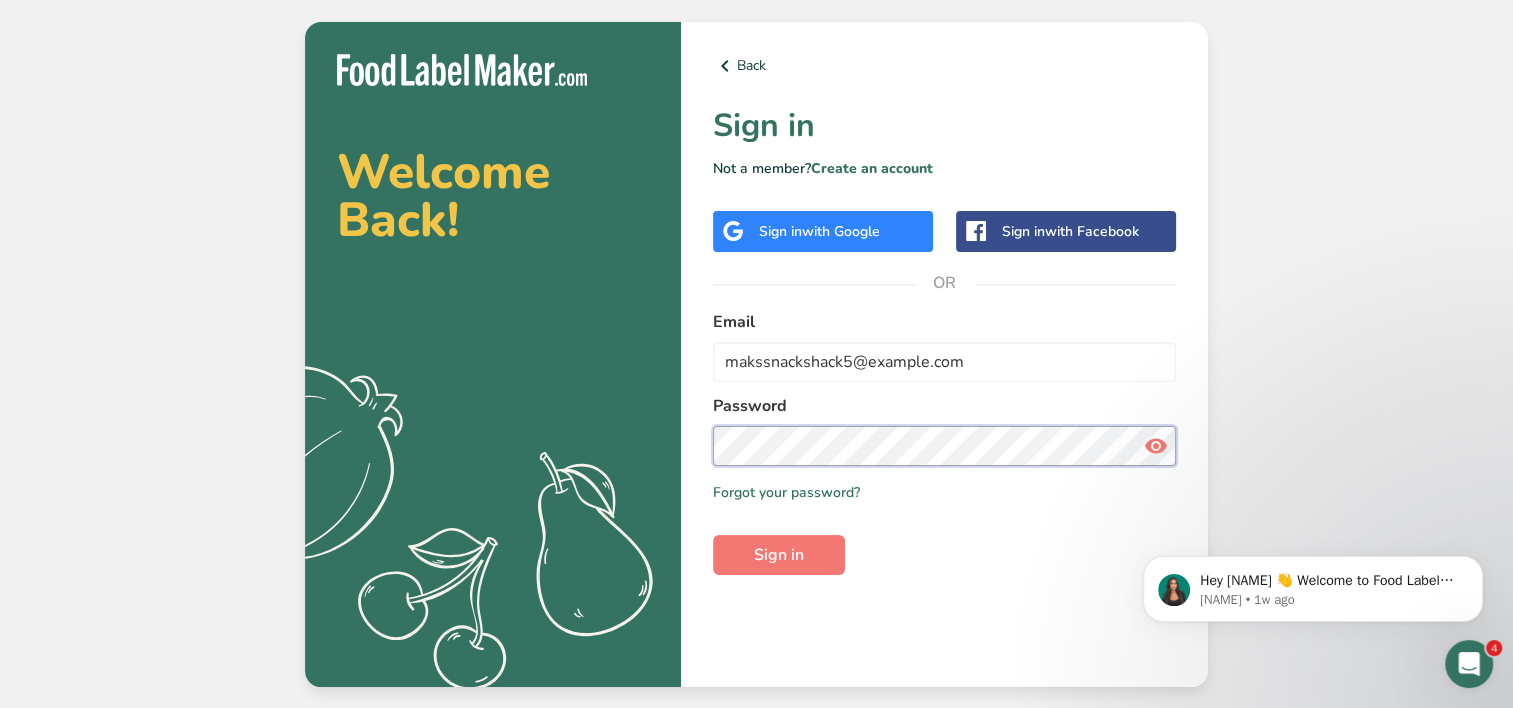 click on "Sign in" at bounding box center [779, 555] 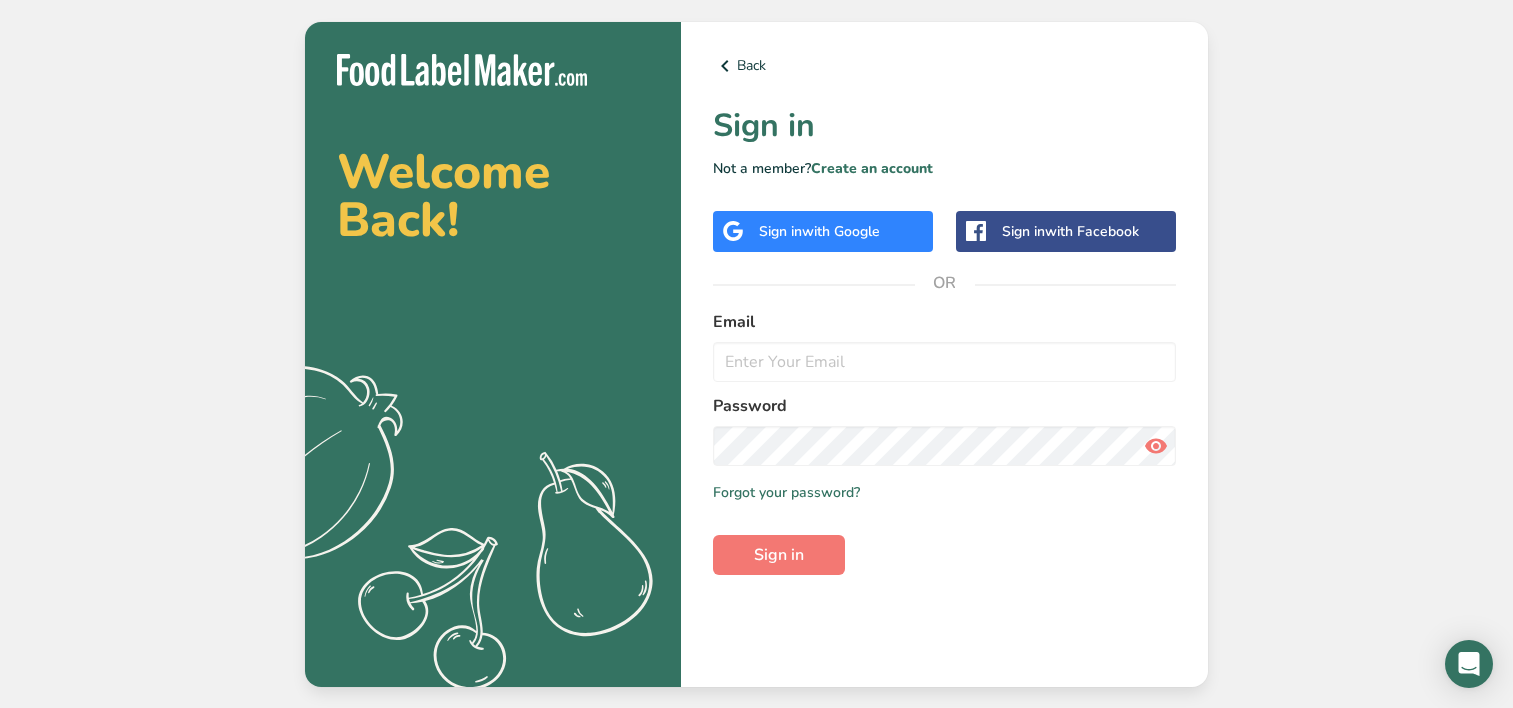 scroll, scrollTop: 0, scrollLeft: 0, axis: both 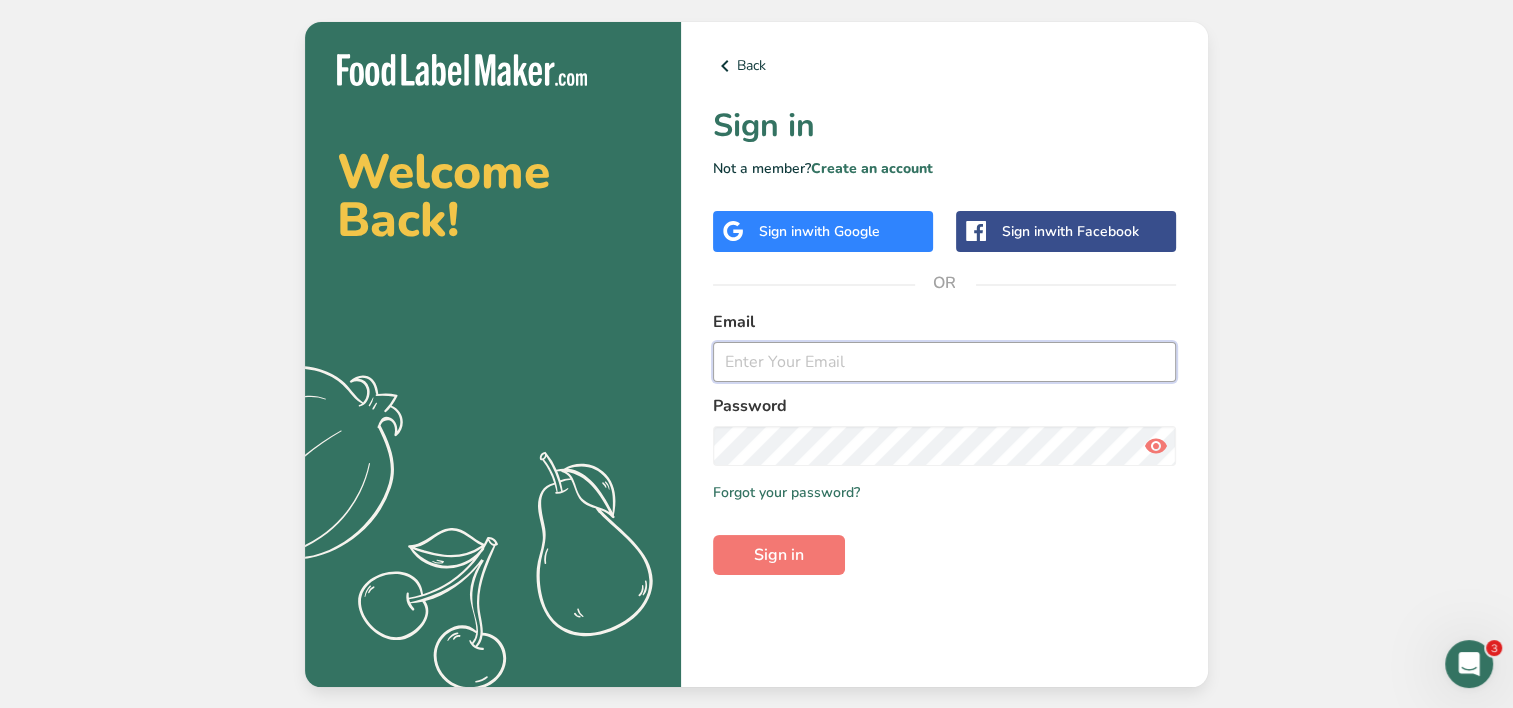 click at bounding box center (944, 362) 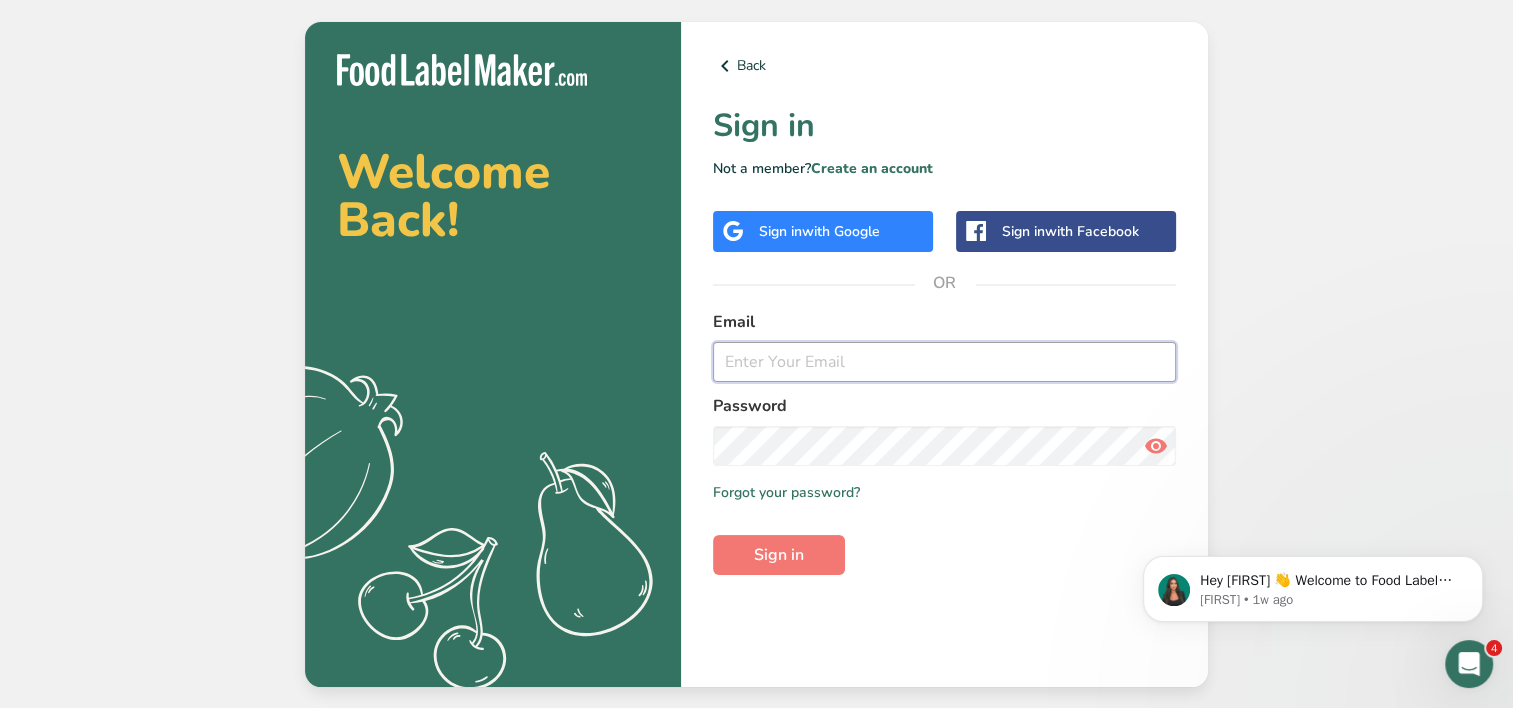 scroll, scrollTop: 0, scrollLeft: 0, axis: both 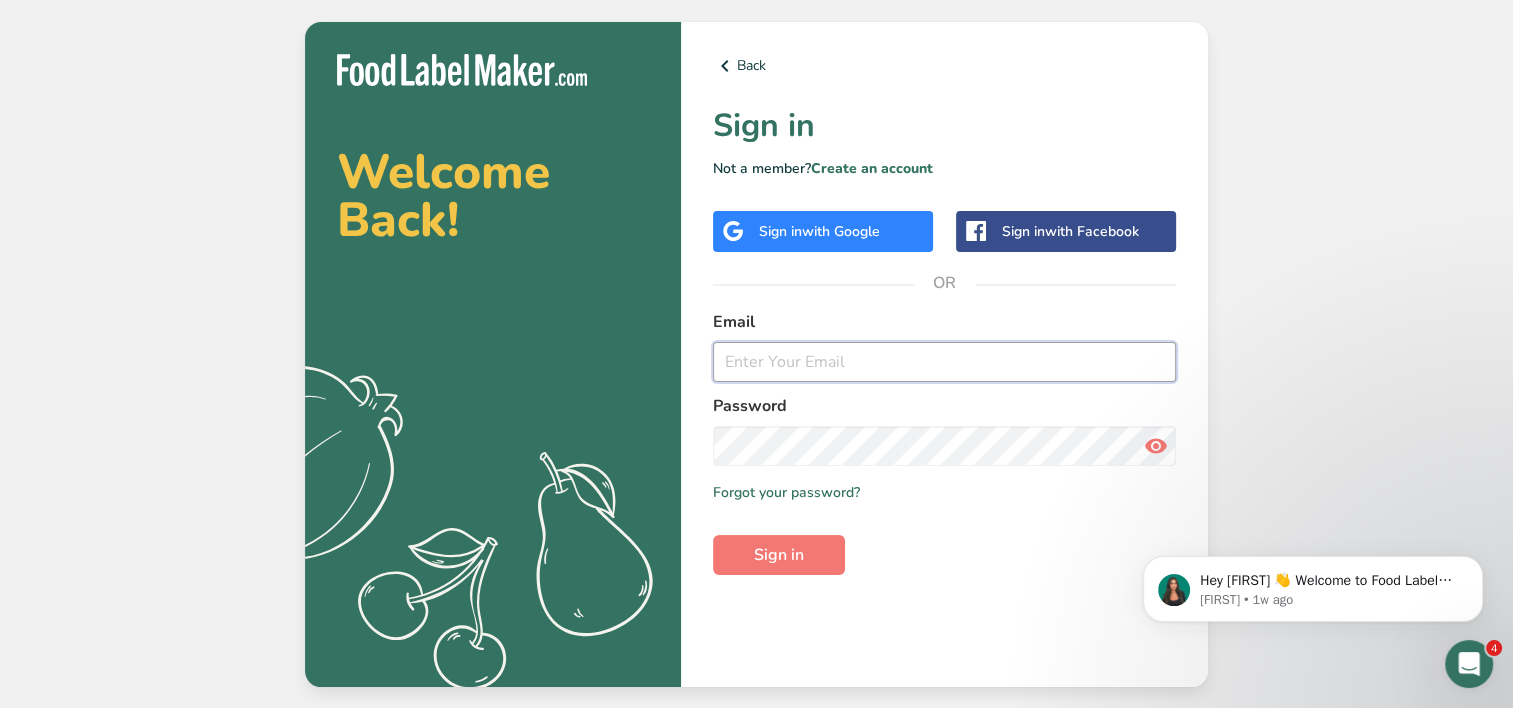 type on "makssnackshack5@gmail.com" 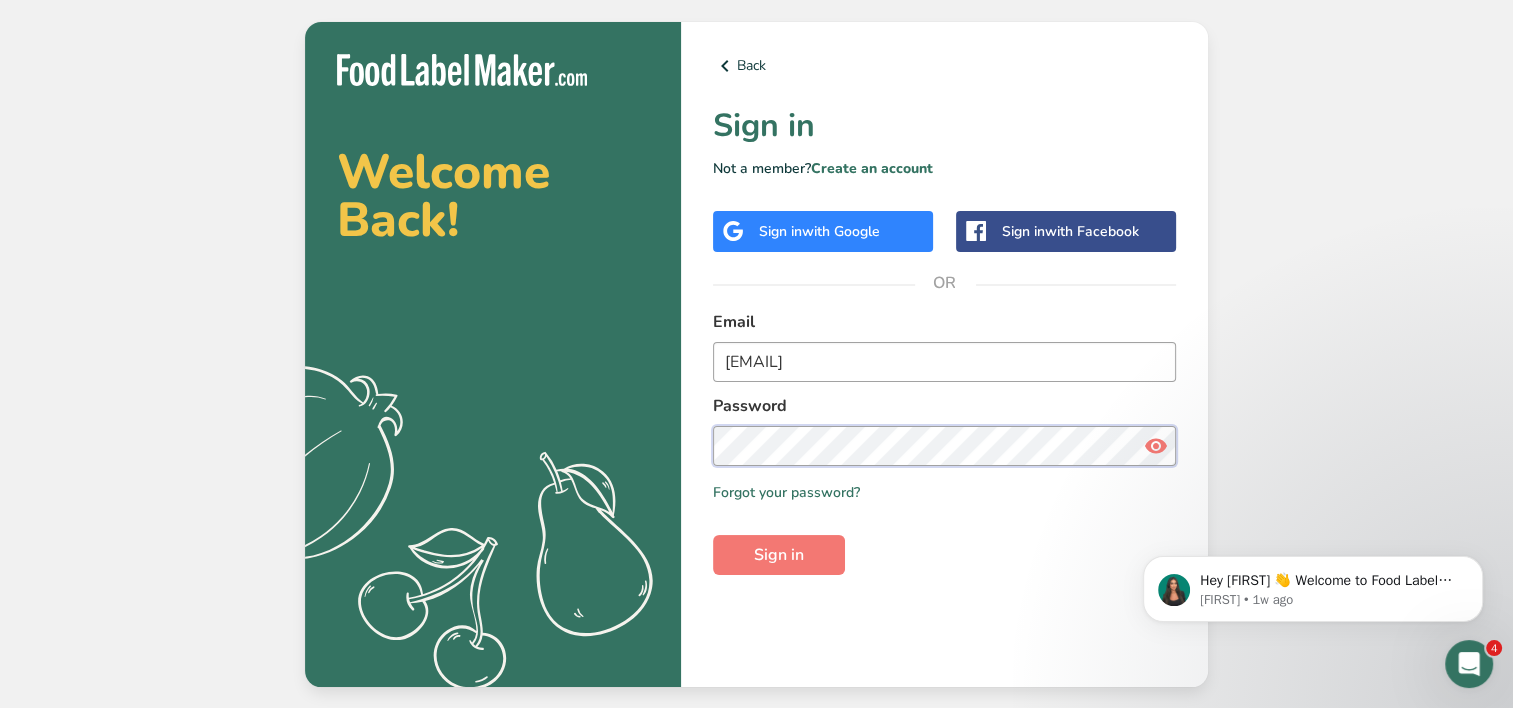click on "Sign in" at bounding box center (779, 555) 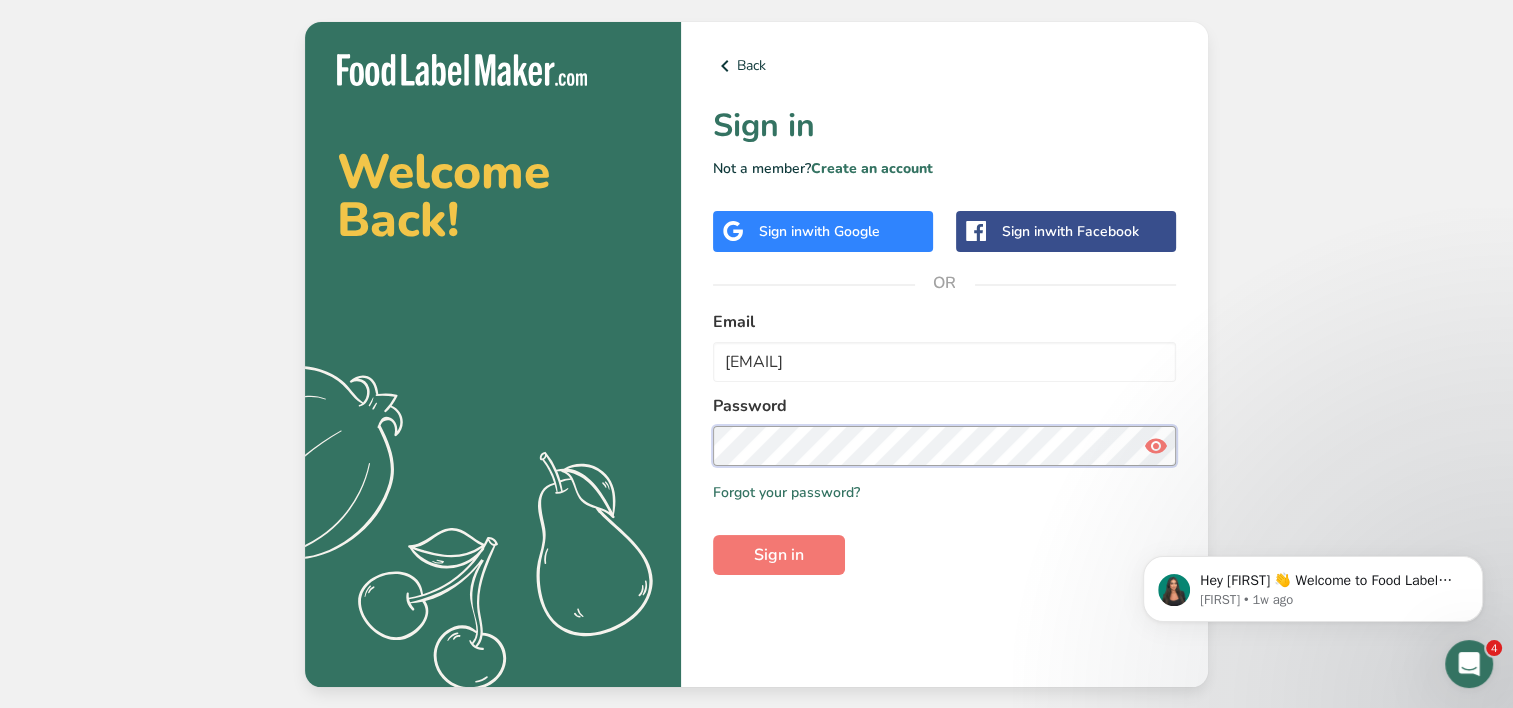 click on "Sign in" at bounding box center (779, 555) 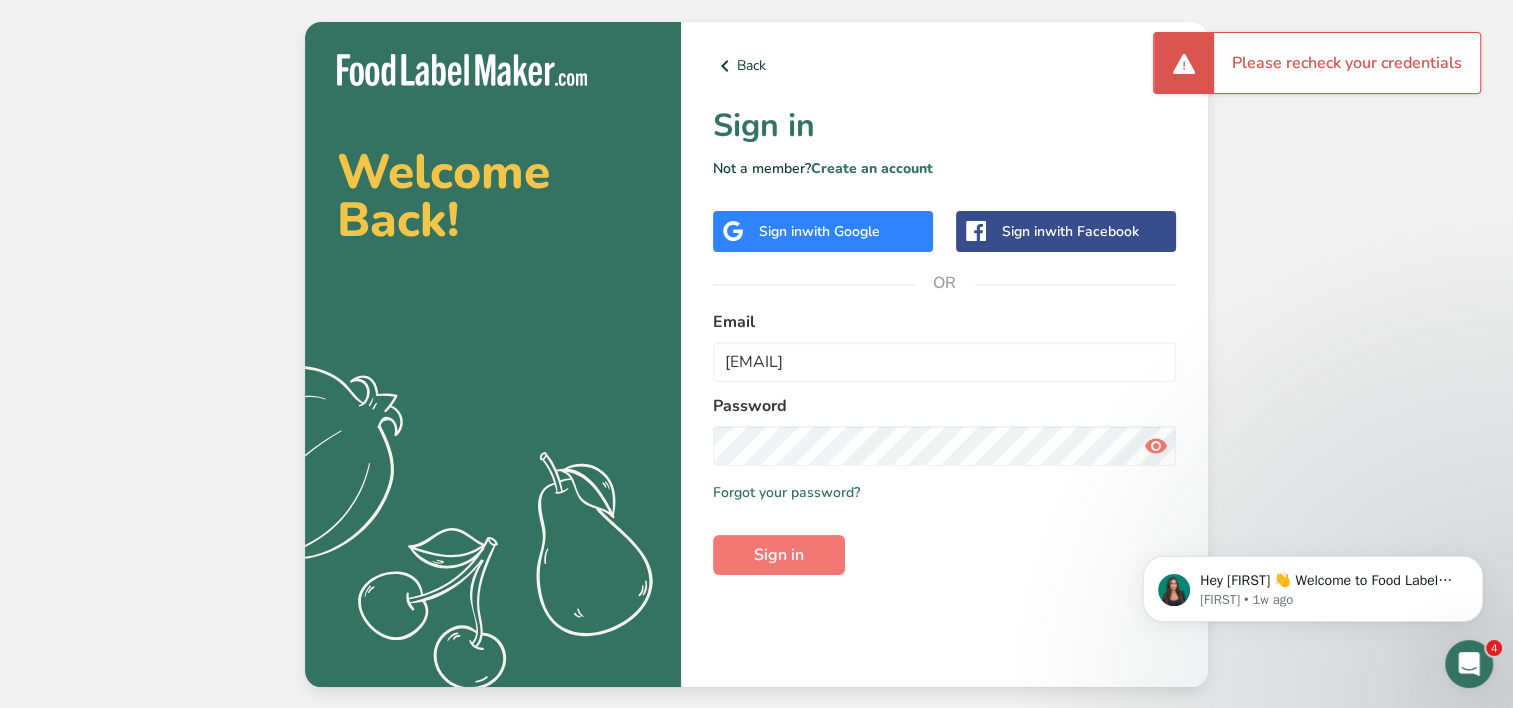 click on "with Google" at bounding box center (841, 231) 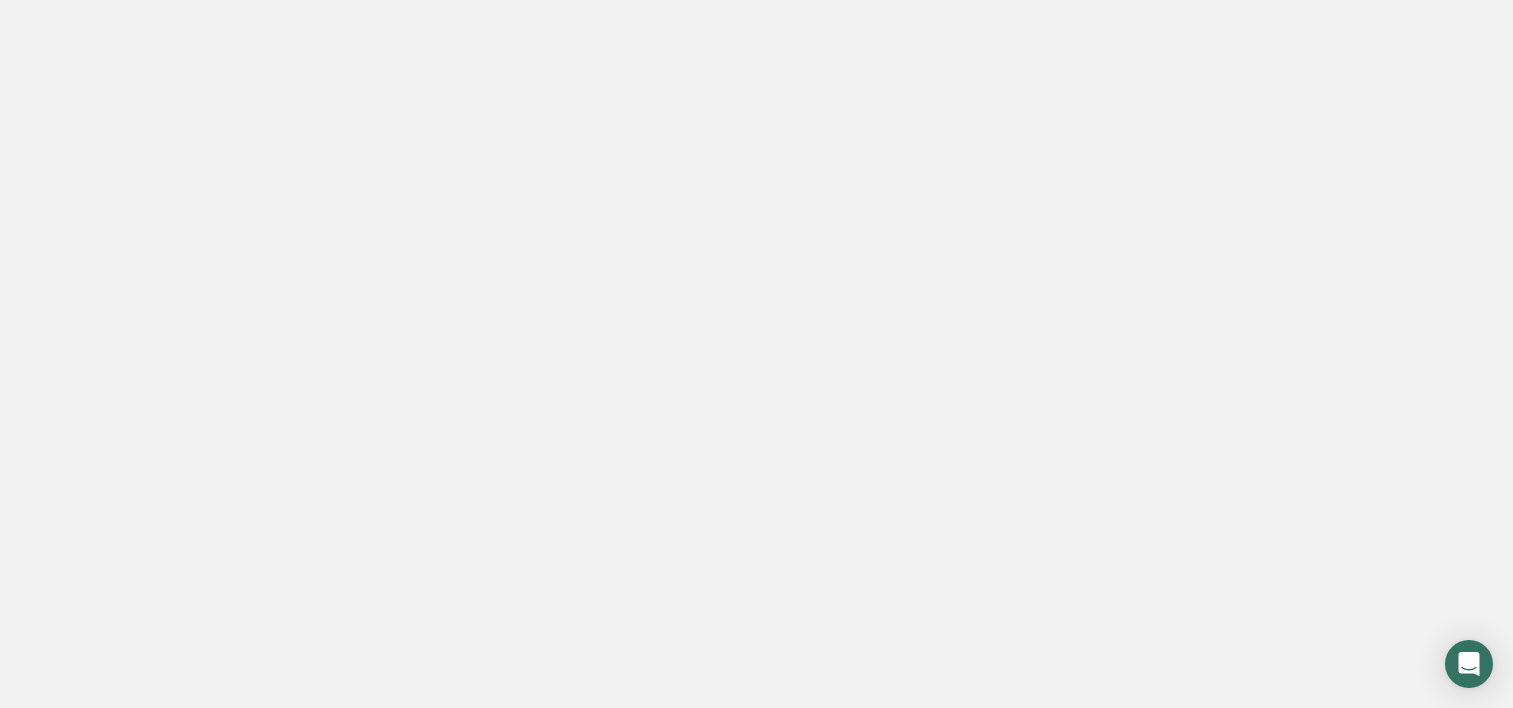 scroll, scrollTop: 0, scrollLeft: 0, axis: both 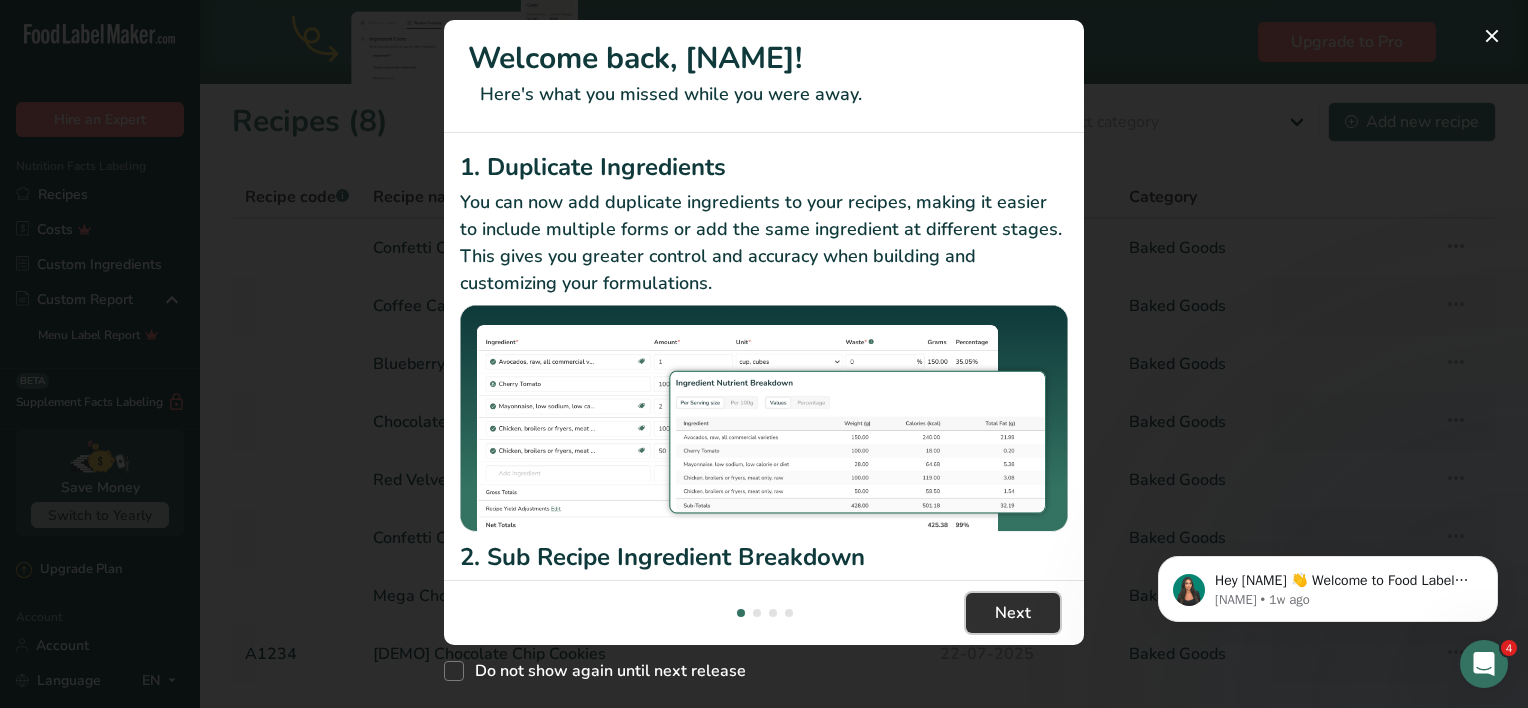 click on "Next" at bounding box center [1013, 613] 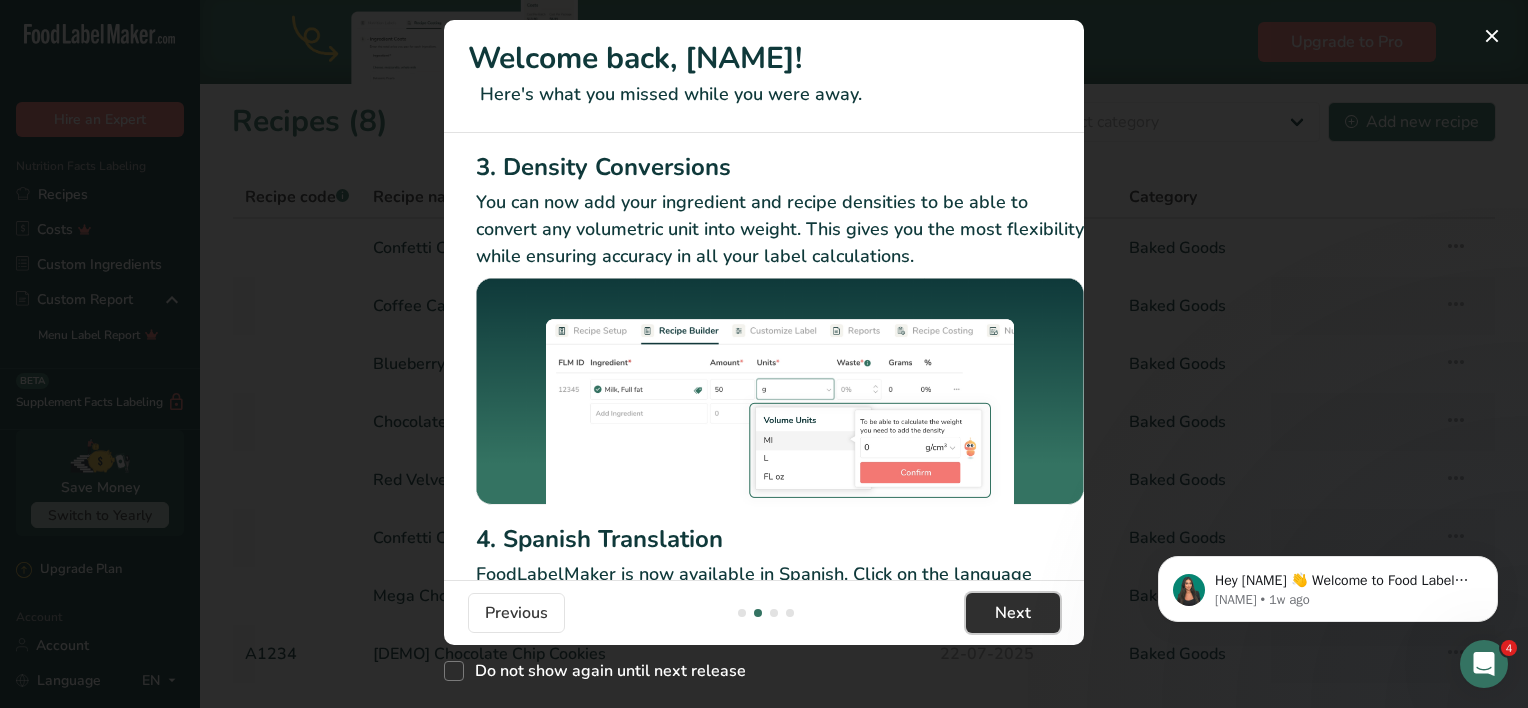 click on "Next" at bounding box center [1013, 613] 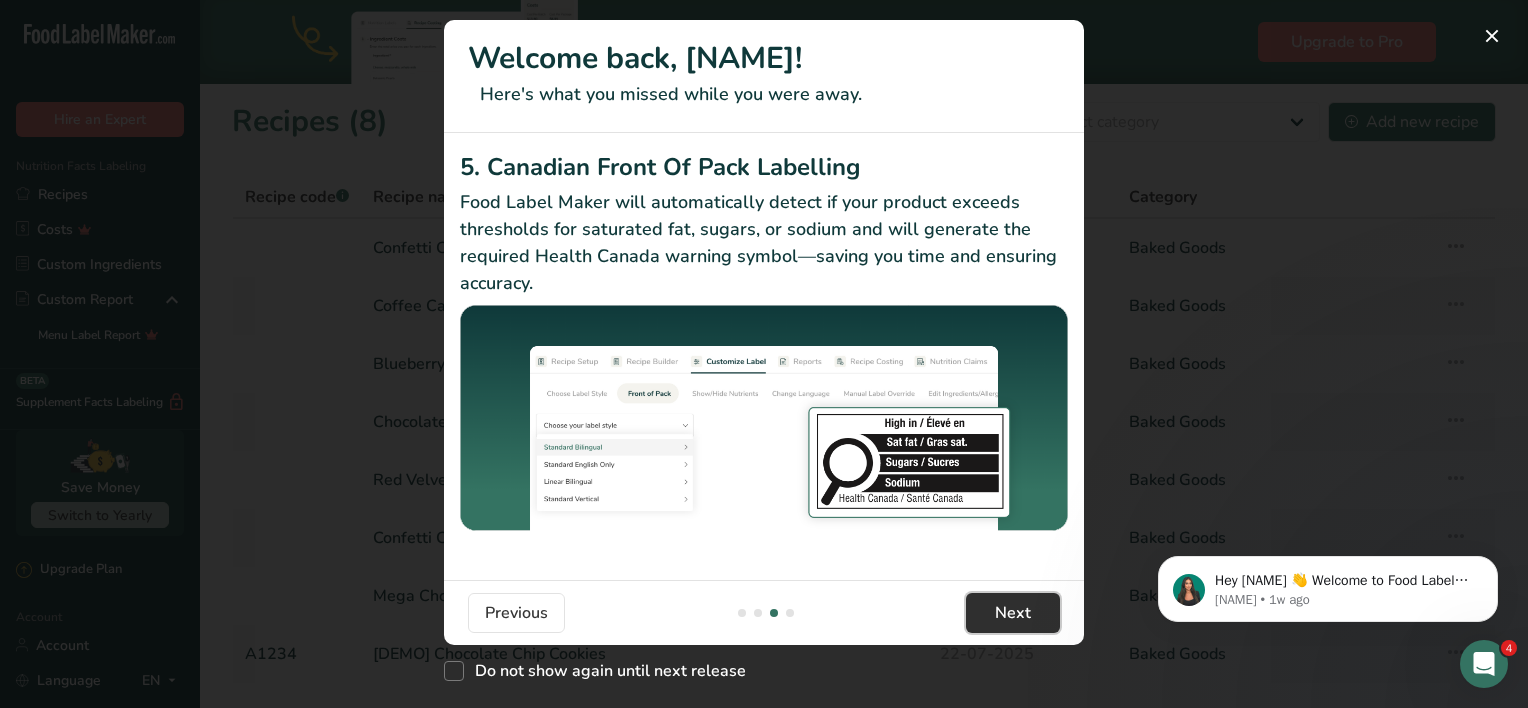 click on "Next" at bounding box center (1013, 613) 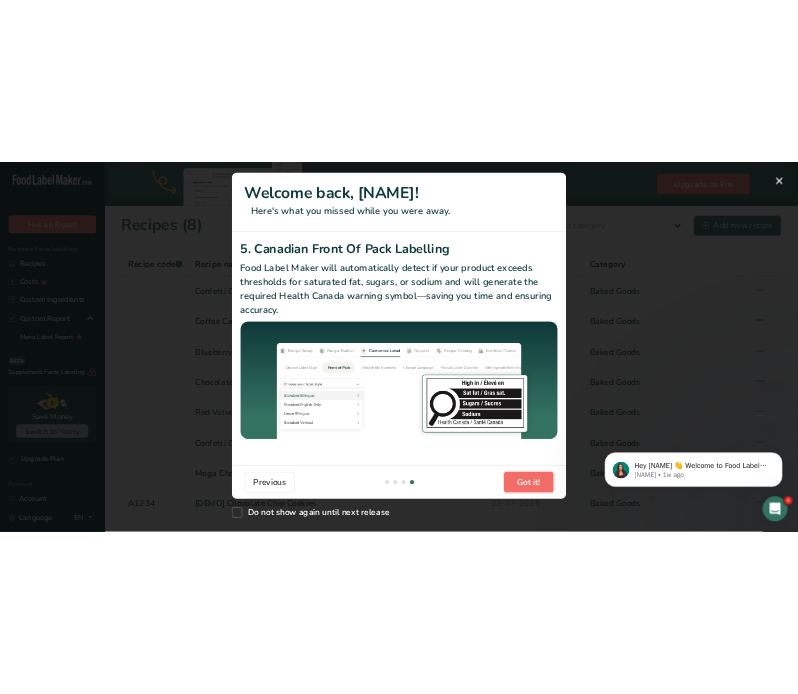 scroll, scrollTop: 0, scrollLeft: 1904, axis: horizontal 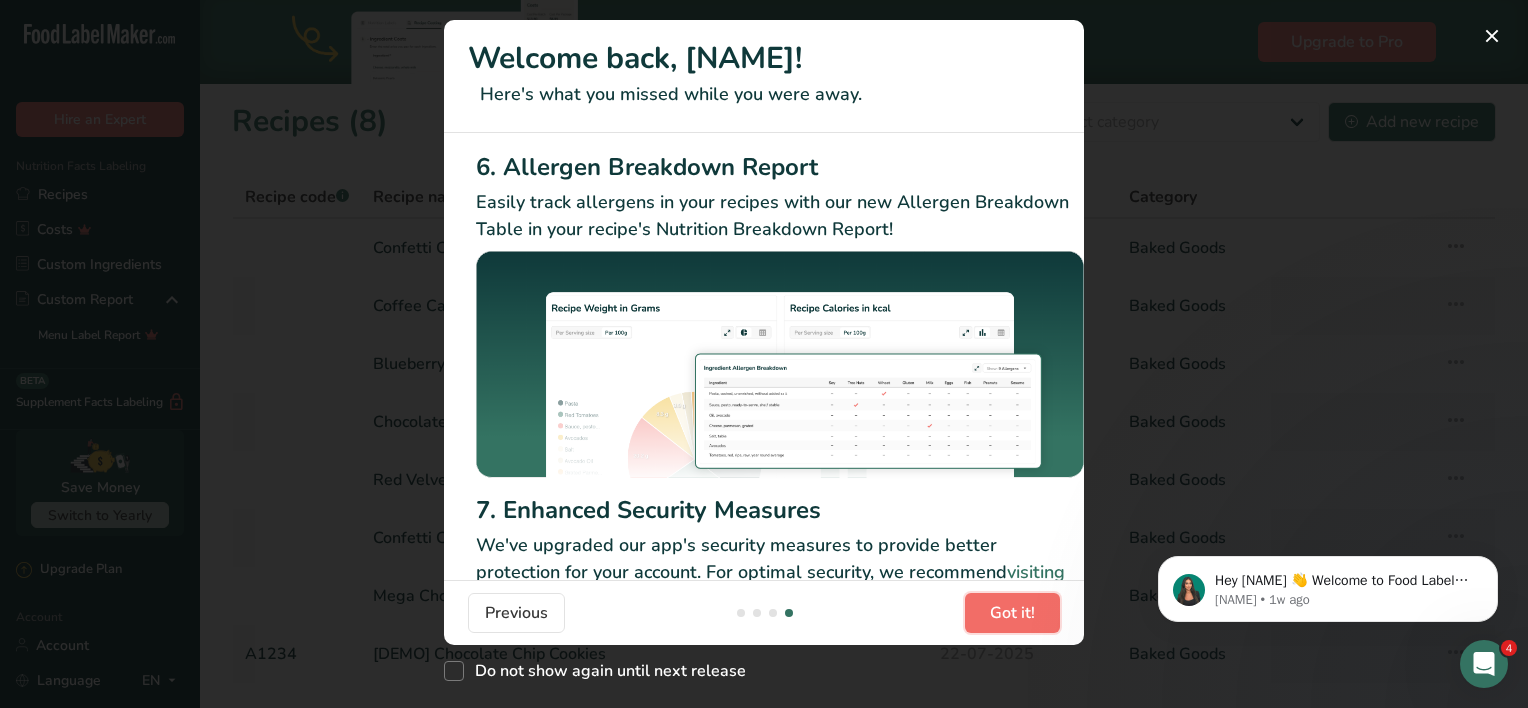 click on "Got it!" at bounding box center [1012, 613] 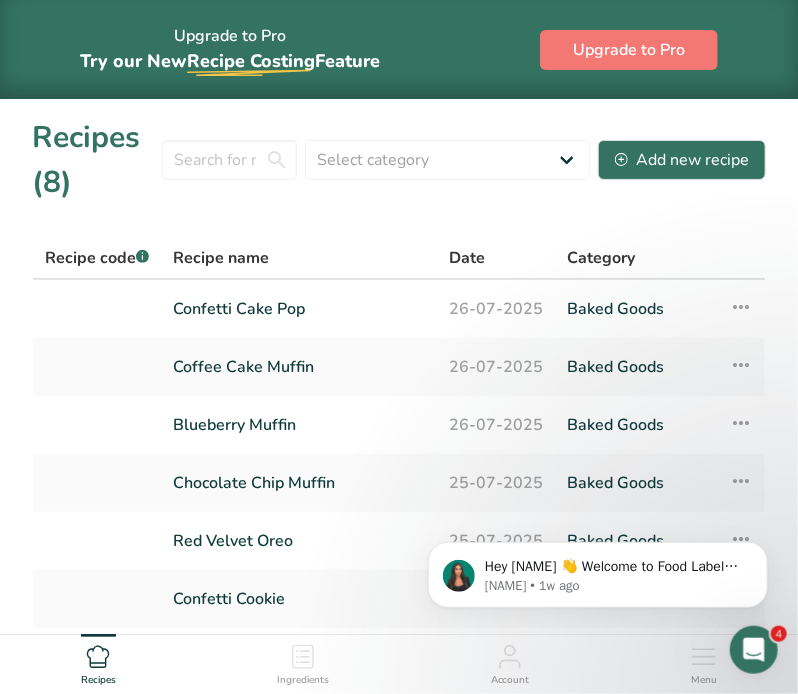 click on "Category" at bounding box center [636, 259] 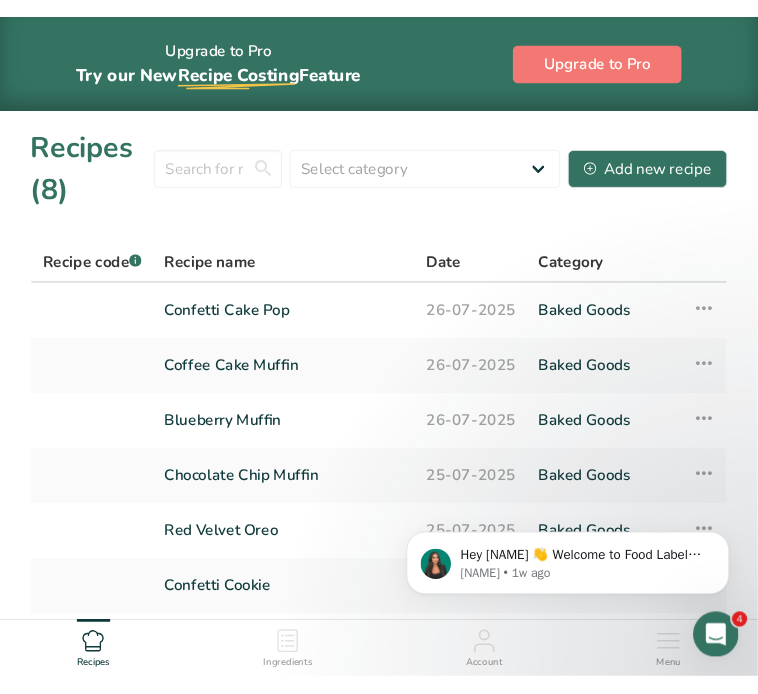 scroll, scrollTop: 269, scrollLeft: 0, axis: vertical 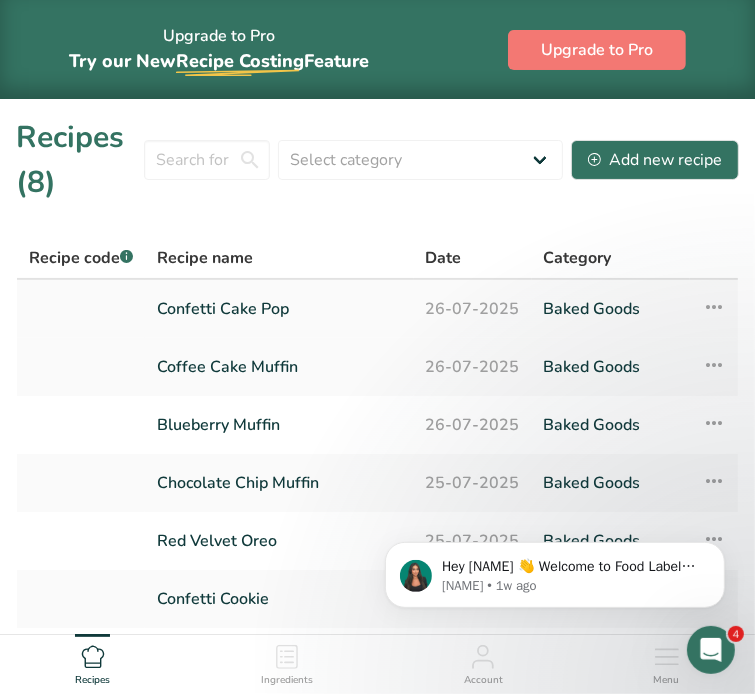 click on "Confetti Cake Pop" at bounding box center [279, 309] 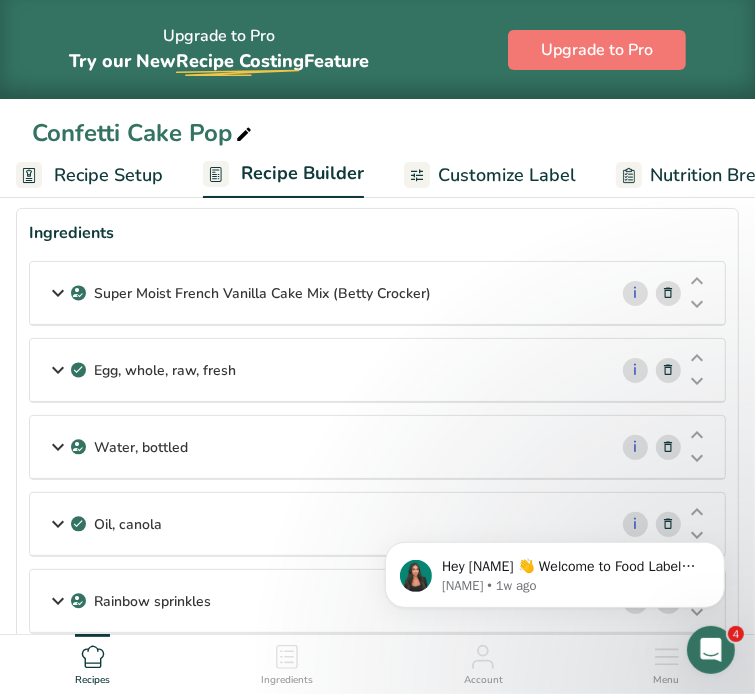 scroll, scrollTop: 96, scrollLeft: 0, axis: vertical 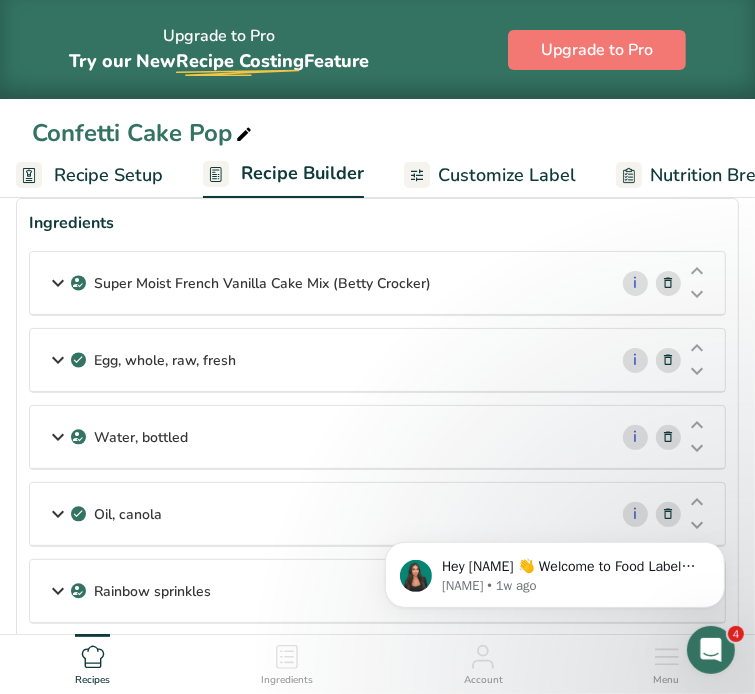 click at bounding box center (58, 283) 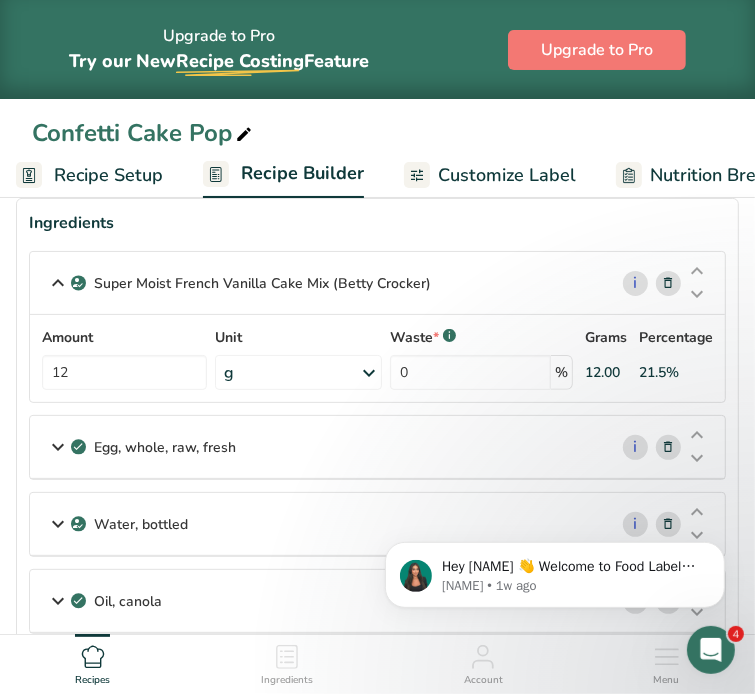 click at bounding box center (58, 283) 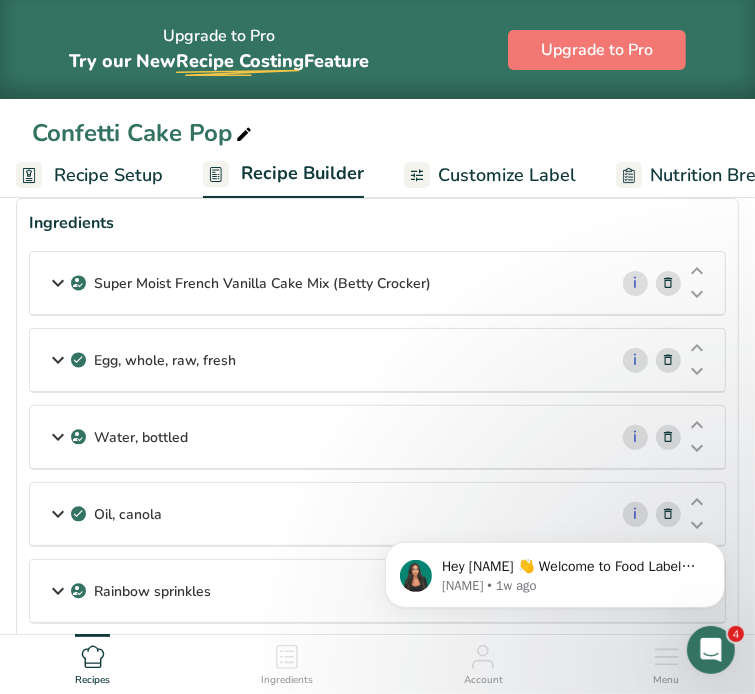 click at bounding box center [58, 360] 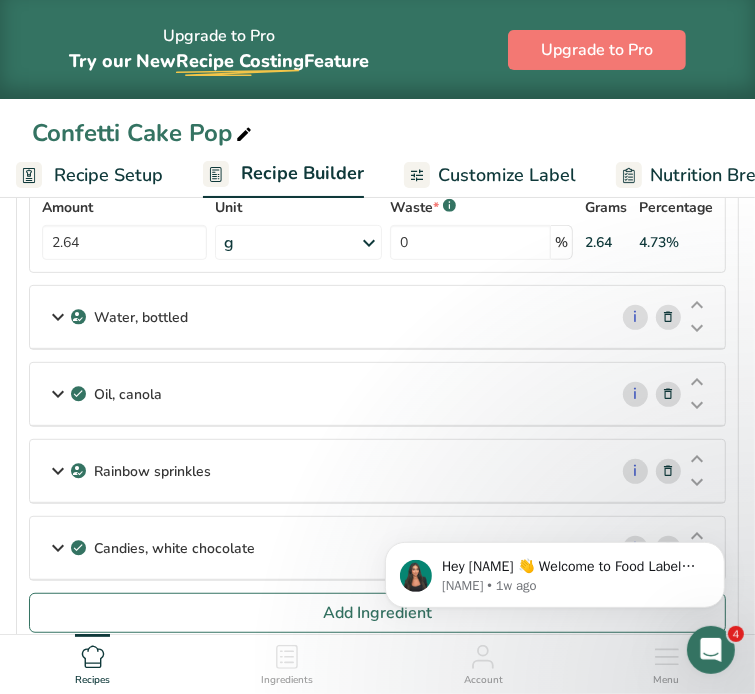 scroll, scrollTop: 304, scrollLeft: 0, axis: vertical 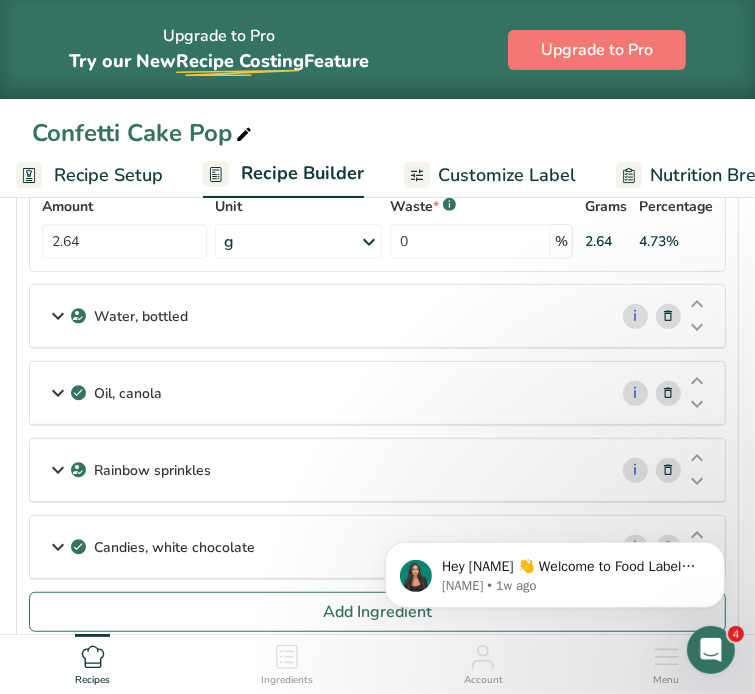 click on "Water, bottled" at bounding box center [318, 316] 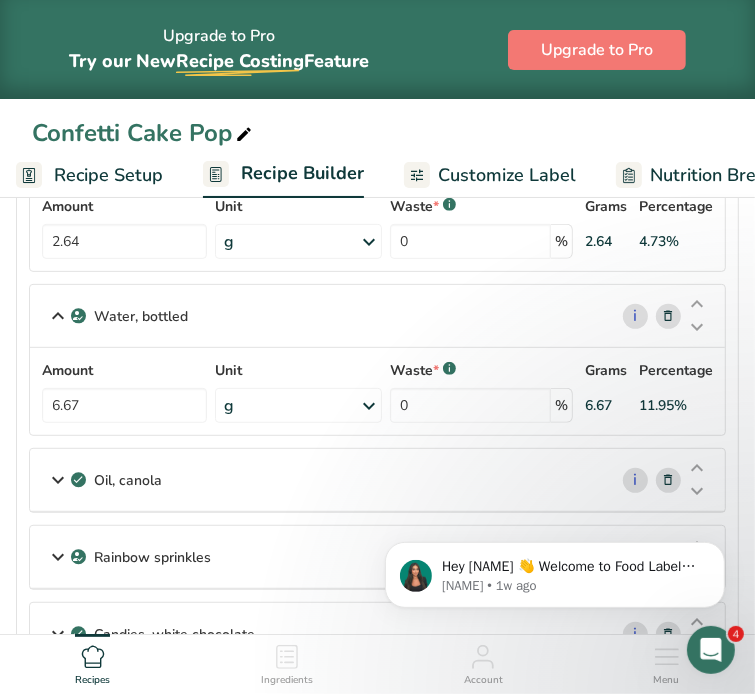 click at bounding box center [58, 316] 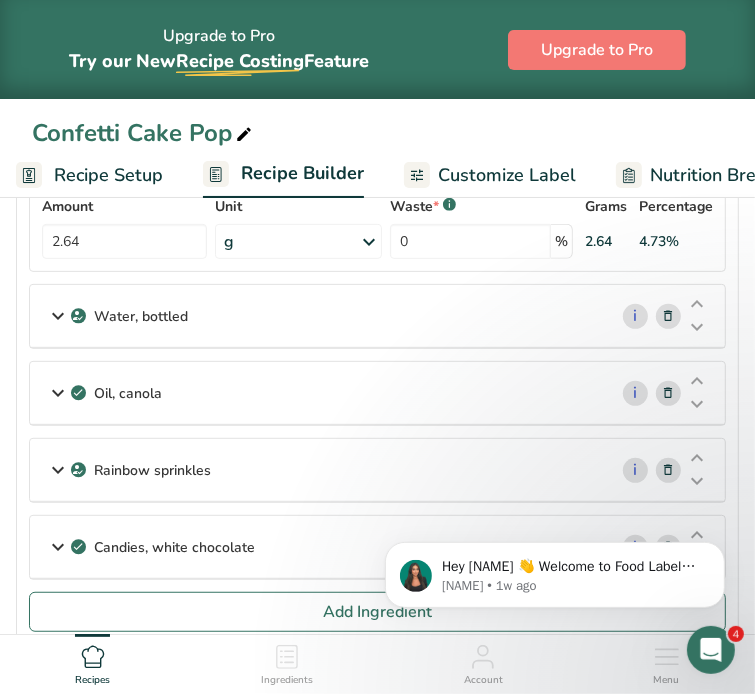 click at bounding box center (58, 393) 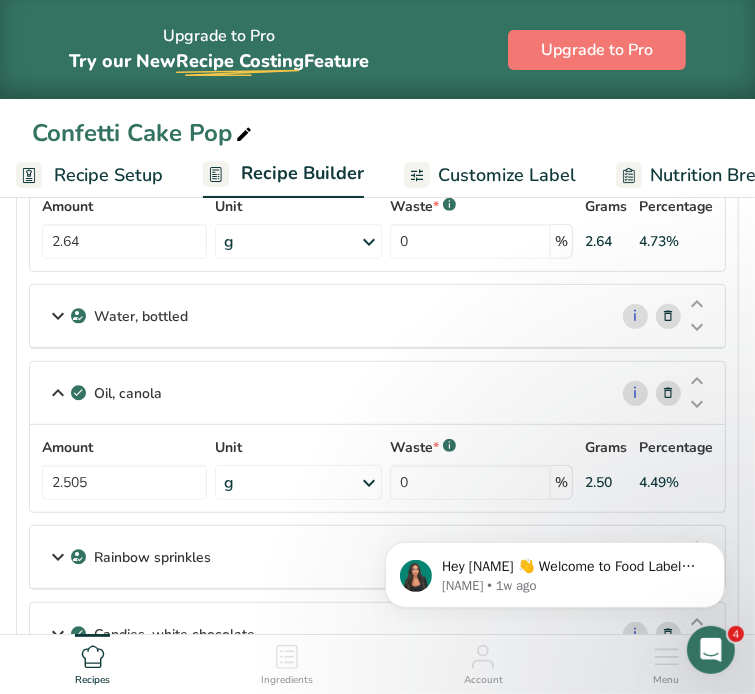 click at bounding box center (58, 393) 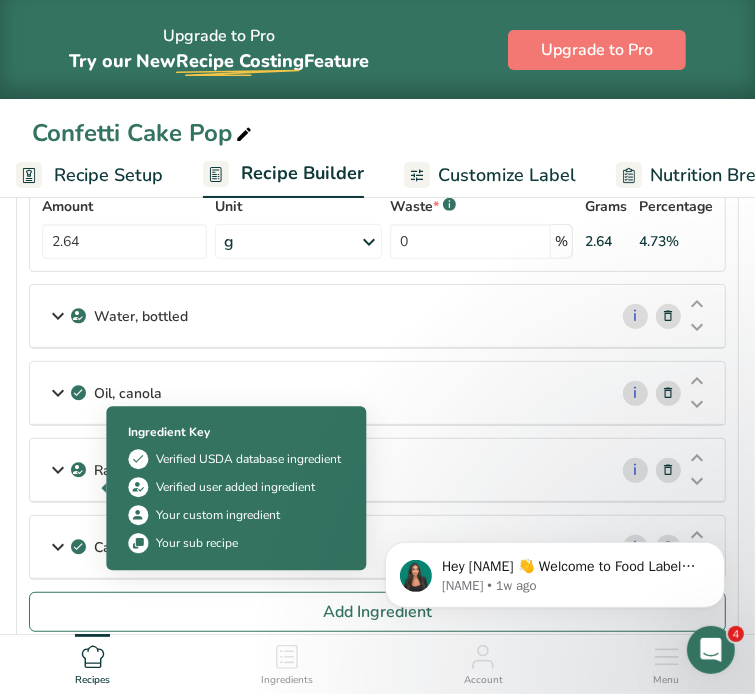 click at bounding box center [58, 470] 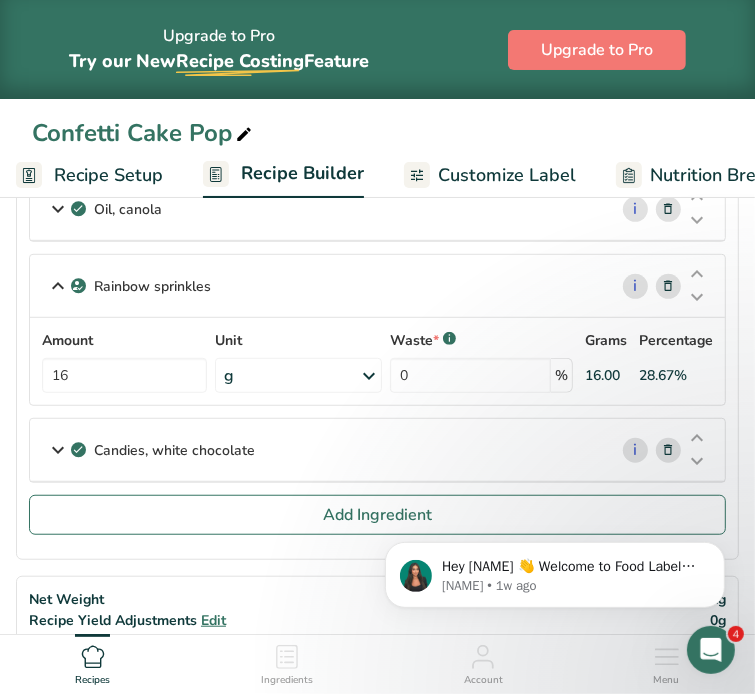 scroll, scrollTop: 500, scrollLeft: 0, axis: vertical 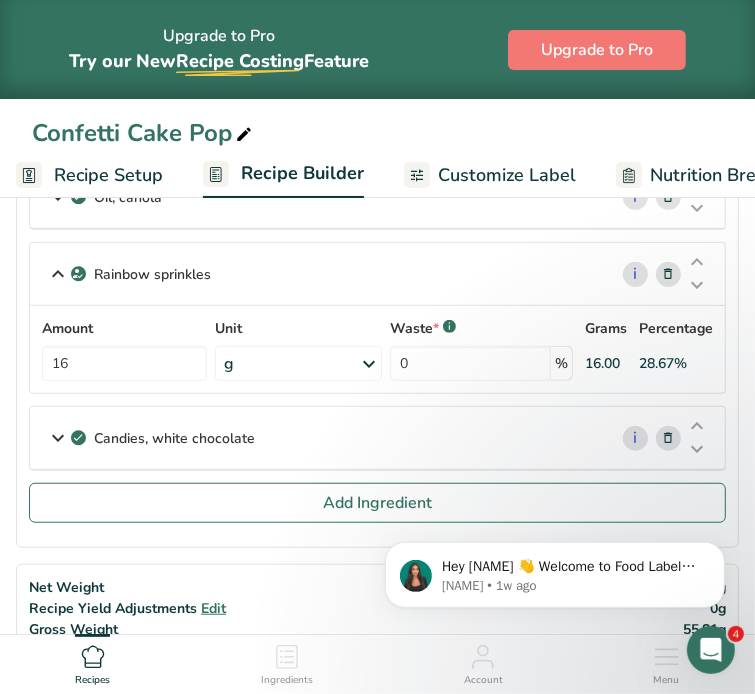 click on "Candies, white chocolate" at bounding box center [318, 438] 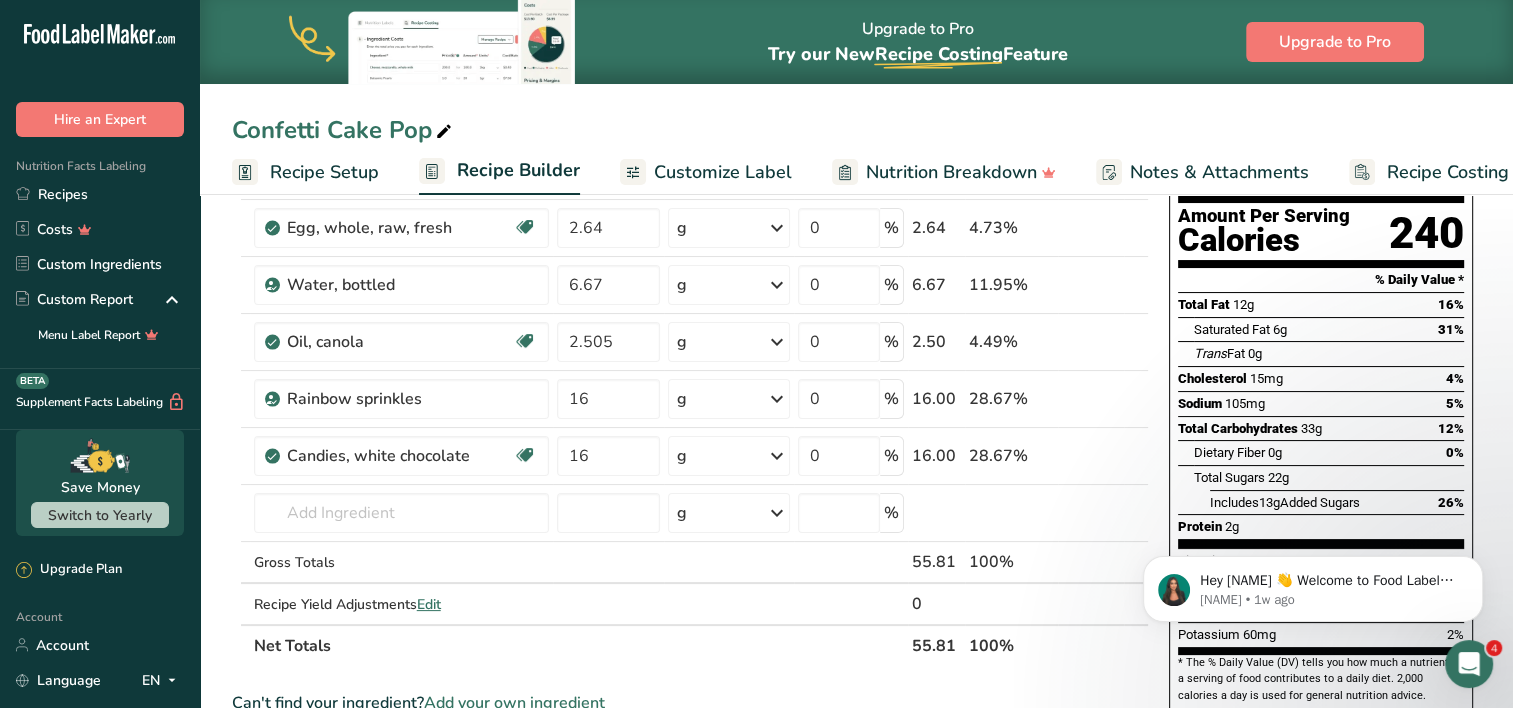 scroll, scrollTop: 0, scrollLeft: 0, axis: both 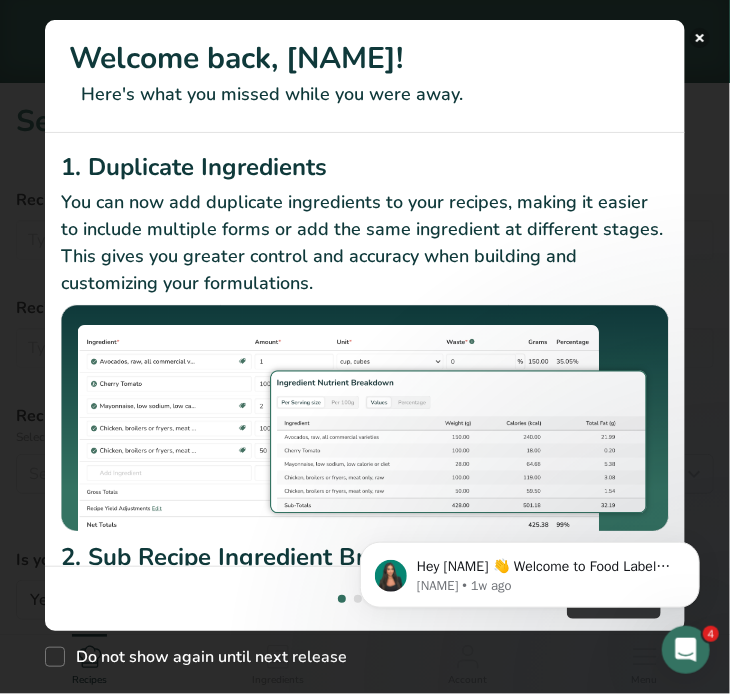 click at bounding box center (700, 38) 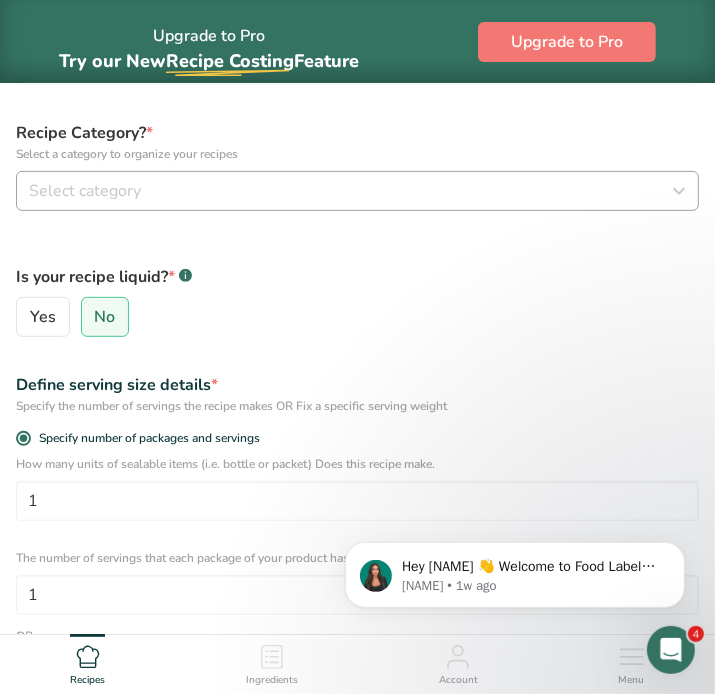 scroll, scrollTop: 0, scrollLeft: 0, axis: both 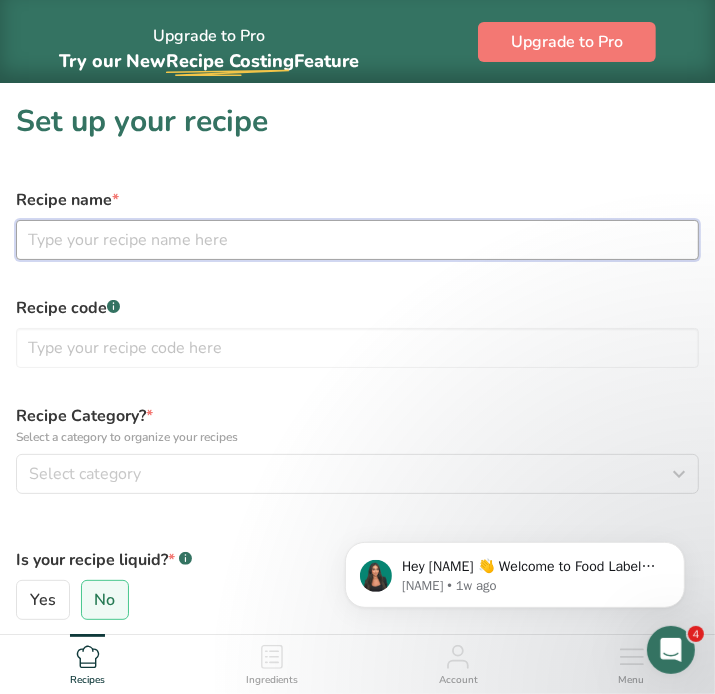click at bounding box center [357, 240] 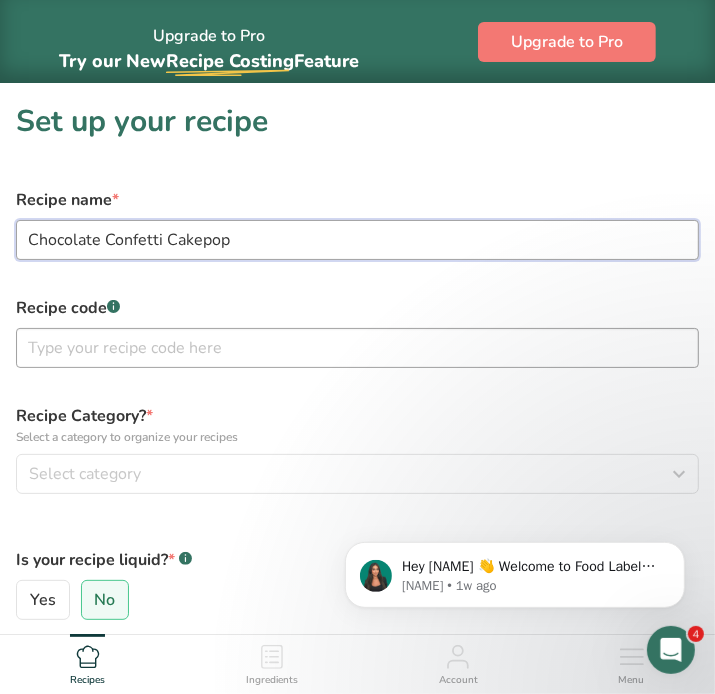 type on "Chocolate Confetti Cakepop" 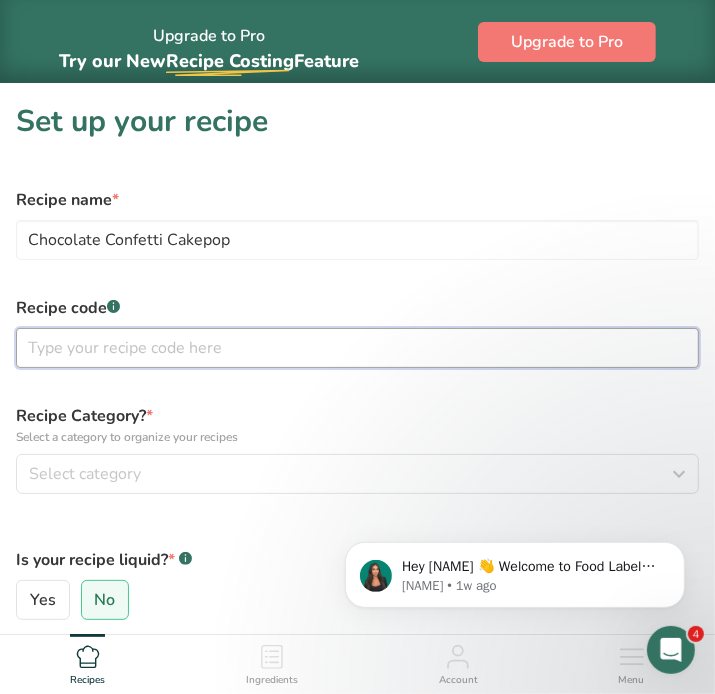 click at bounding box center (357, 348) 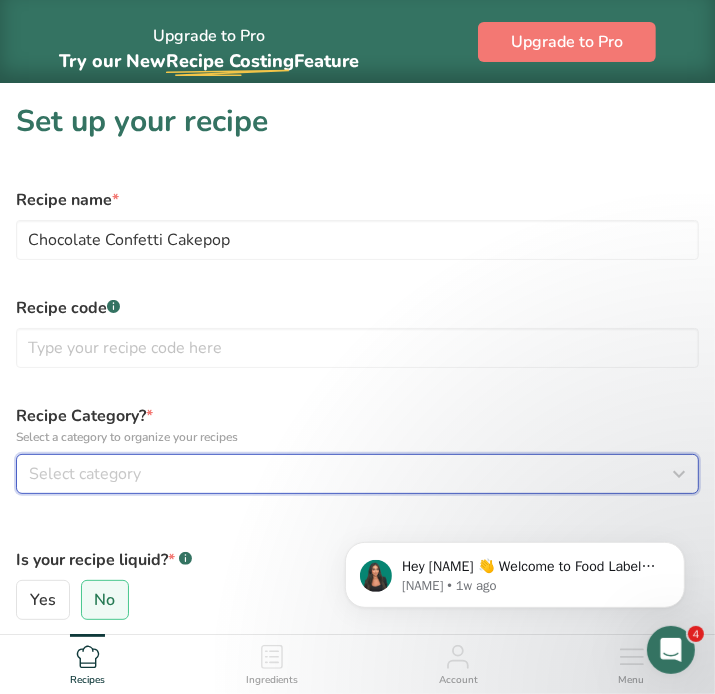 click on "Select category" at bounding box center (85, 474) 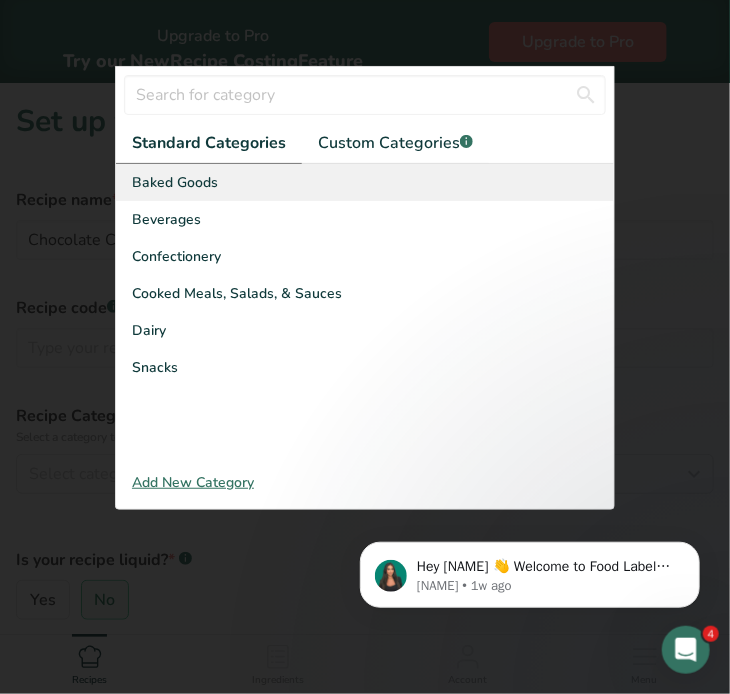 click on "Baked Goods" at bounding box center (175, 182) 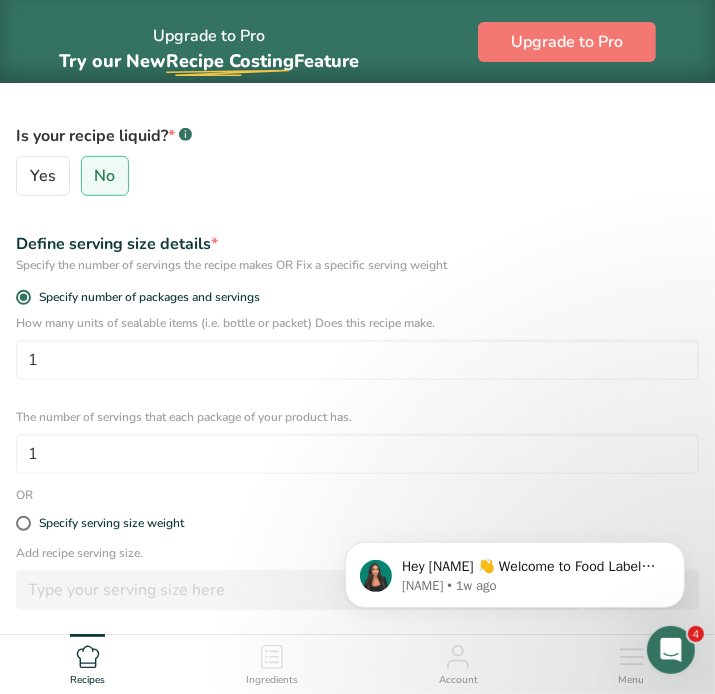 scroll, scrollTop: 572, scrollLeft: 0, axis: vertical 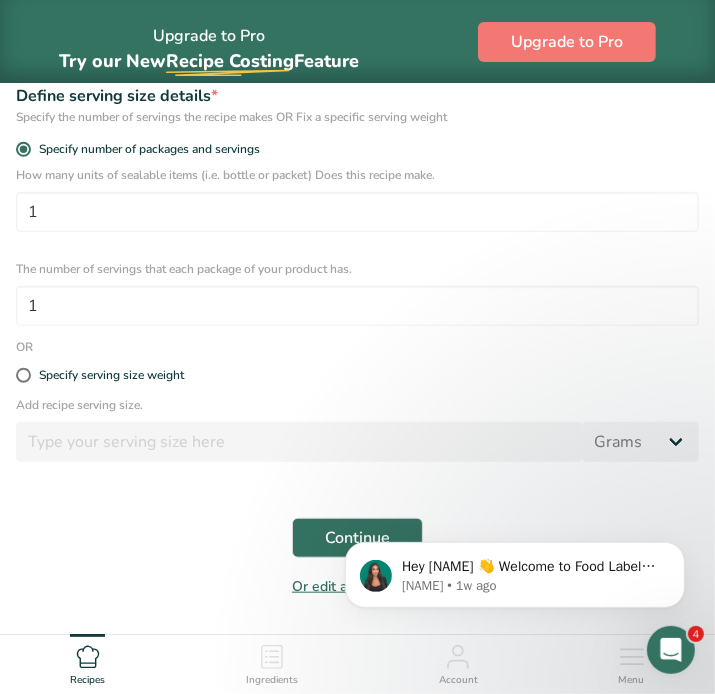 click on "Hey [NAME] 👋 Welcome to Food Label Maker🙌 Take a look around! If you have any questions, just reply to this message. [NAME] • 1w ago" at bounding box center (514, 482) 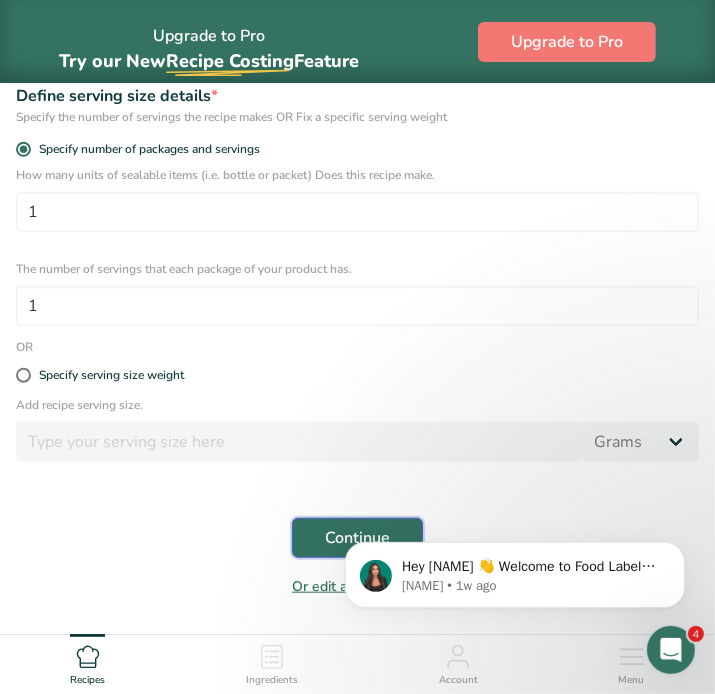 click on "Continue" at bounding box center [357, 538] 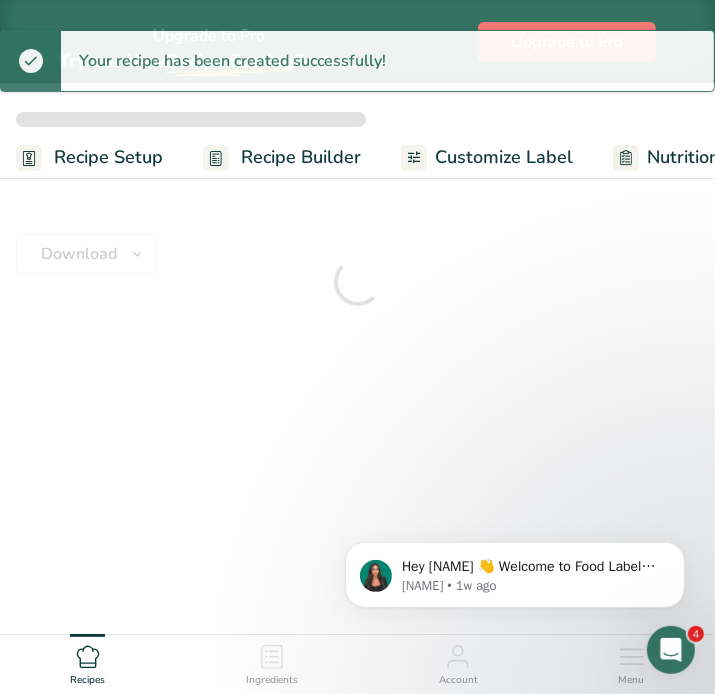 scroll, scrollTop: 0, scrollLeft: 0, axis: both 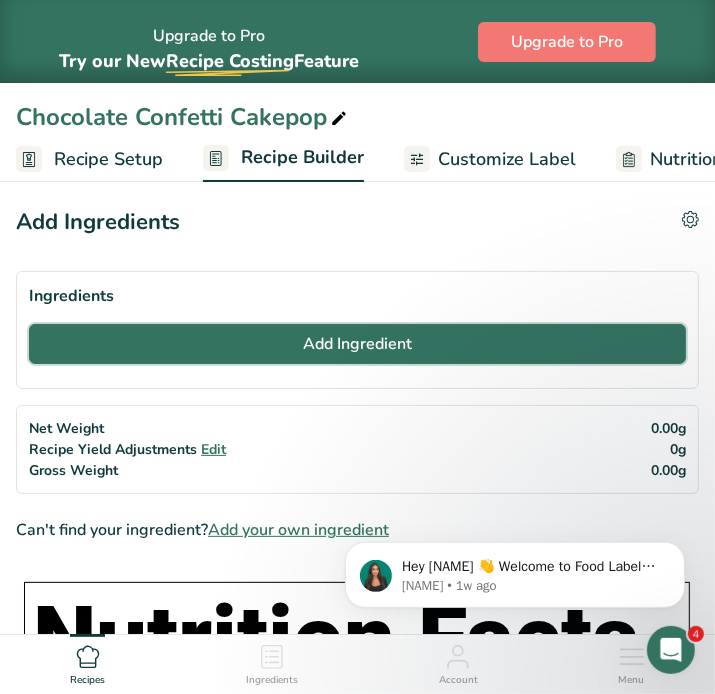 click on "Add Ingredient" at bounding box center (357, 344) 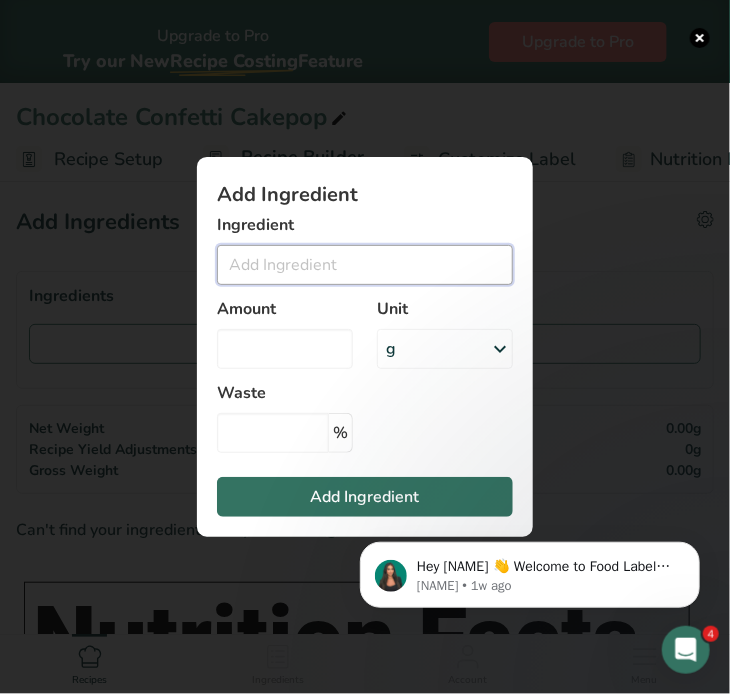 click at bounding box center [365, 265] 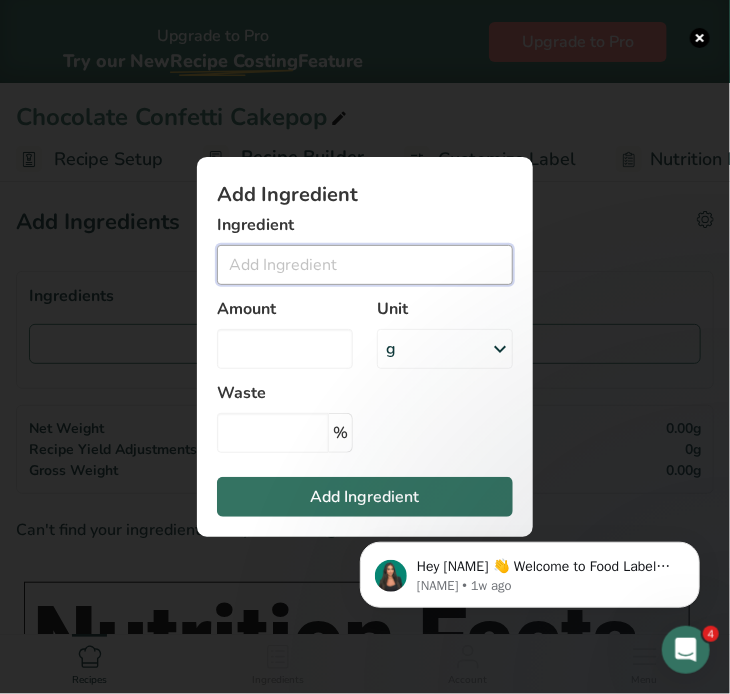 click at bounding box center (365, 265) 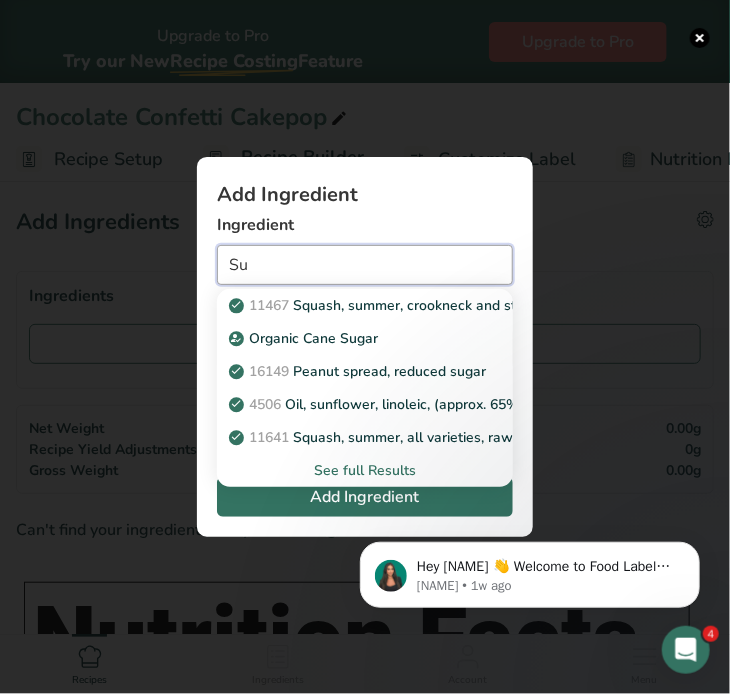 type on "S" 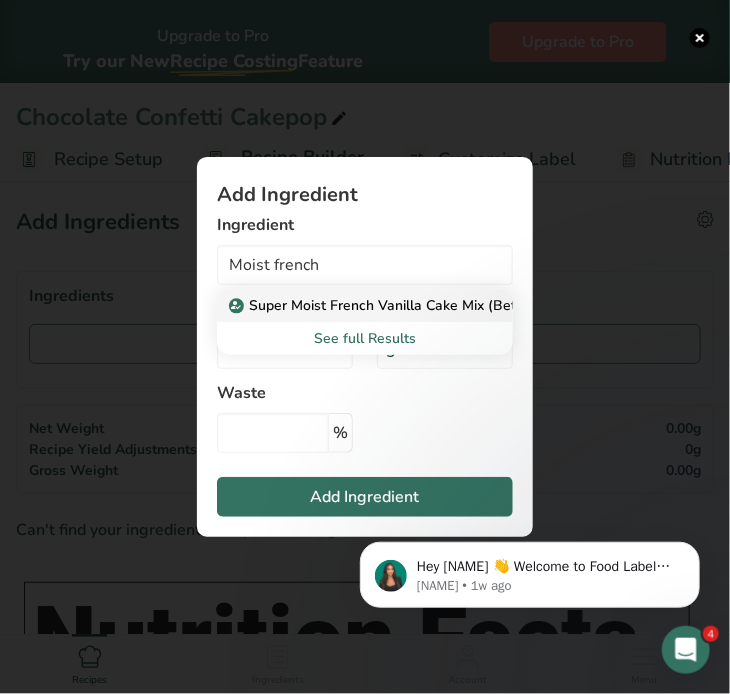 click on "Super Moist French Vanilla Cake Mix (Betty Crocker)" at bounding box center [409, 305] 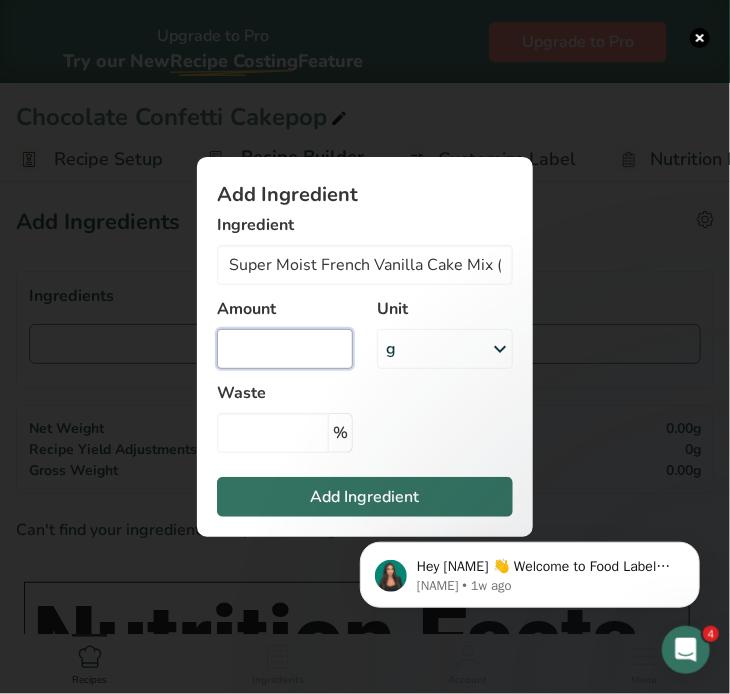click at bounding box center [285, 349] 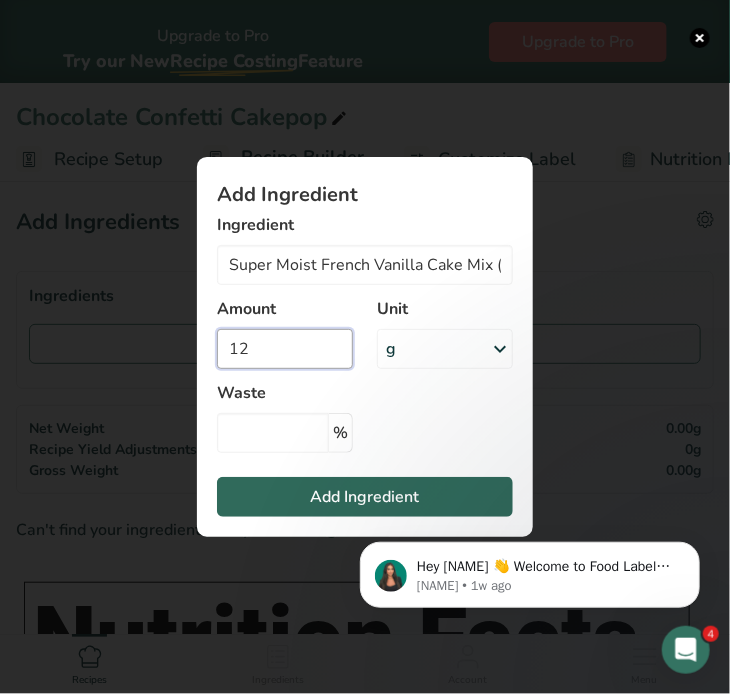 type on "12" 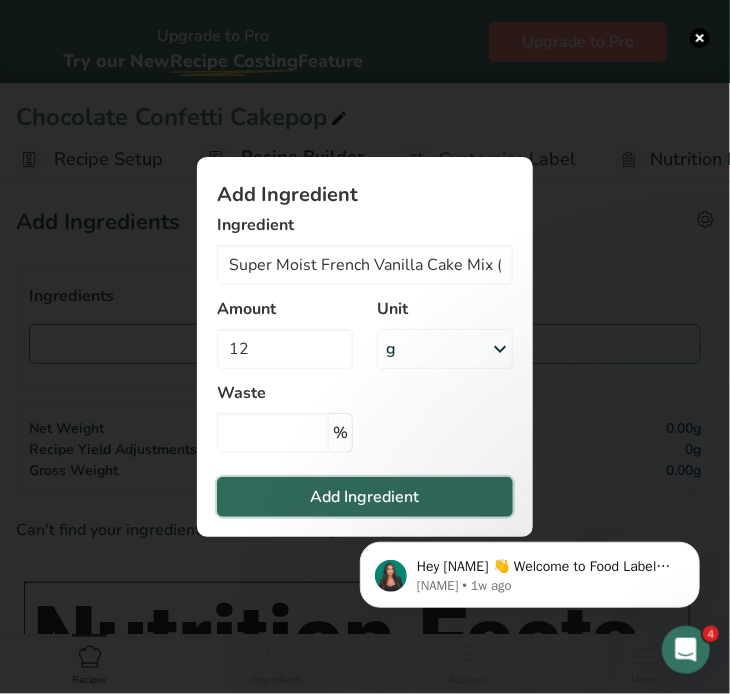 click on "Add Ingredient" at bounding box center (365, 497) 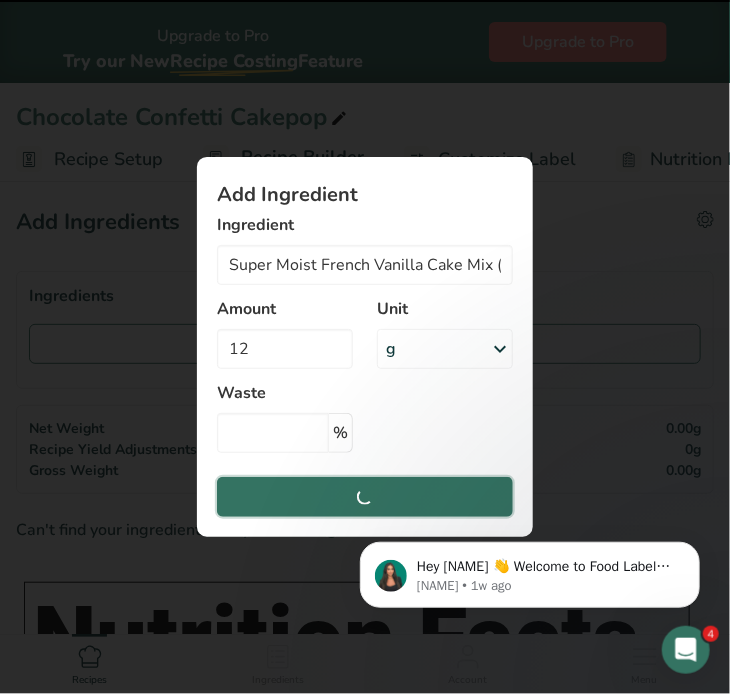 type 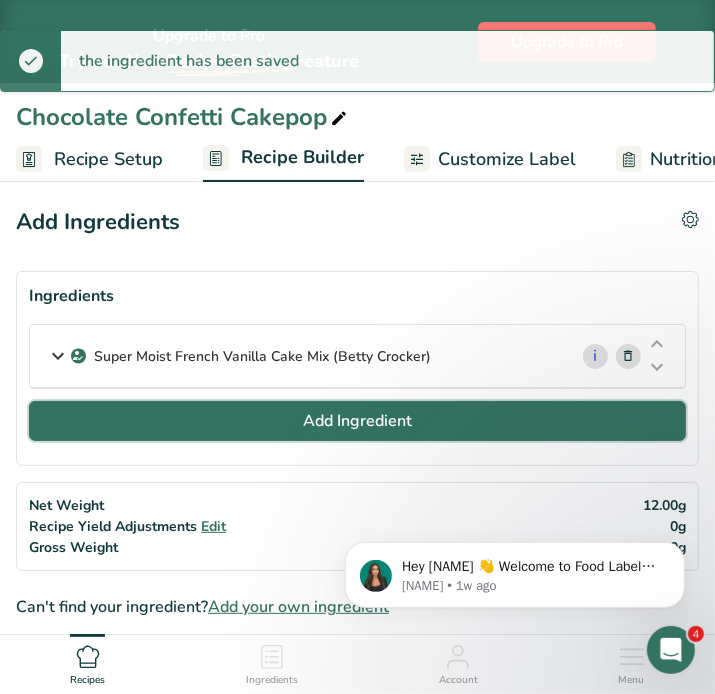 click on "Add Ingredient" at bounding box center [357, 421] 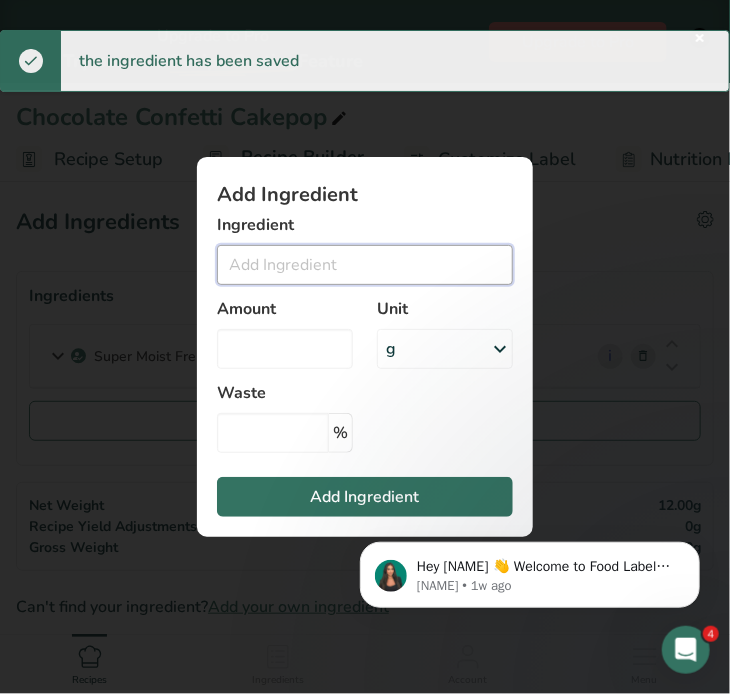 click at bounding box center (365, 265) 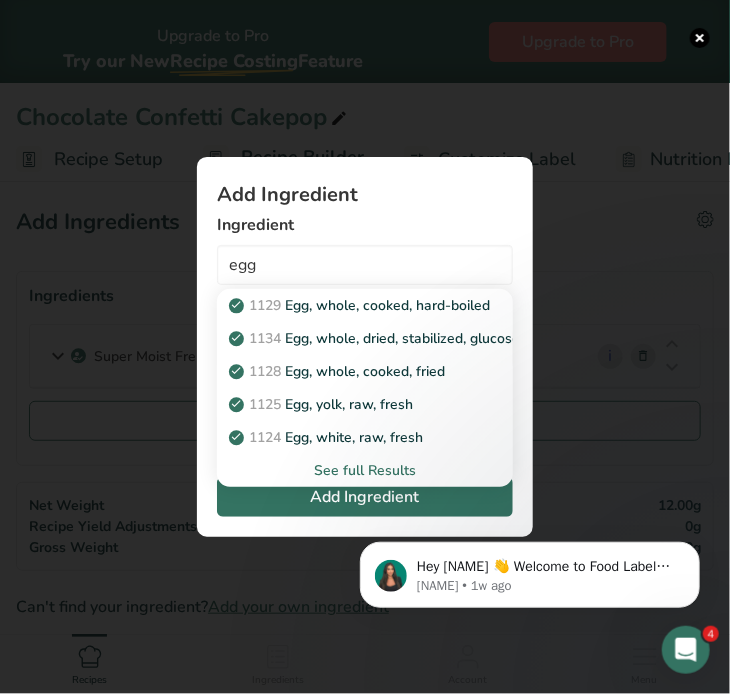 click on "See full Results" at bounding box center [365, 470] 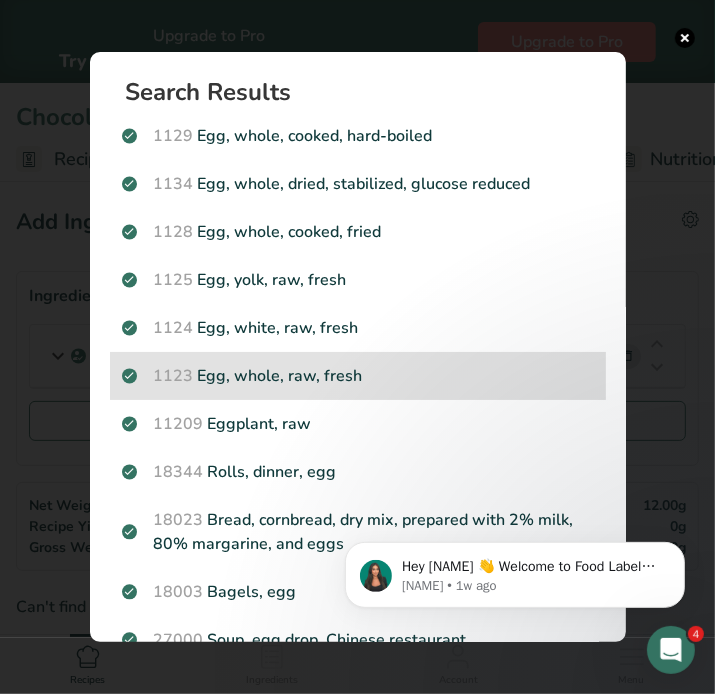 click on "1123
Egg, whole, raw, fresh" at bounding box center [358, 376] 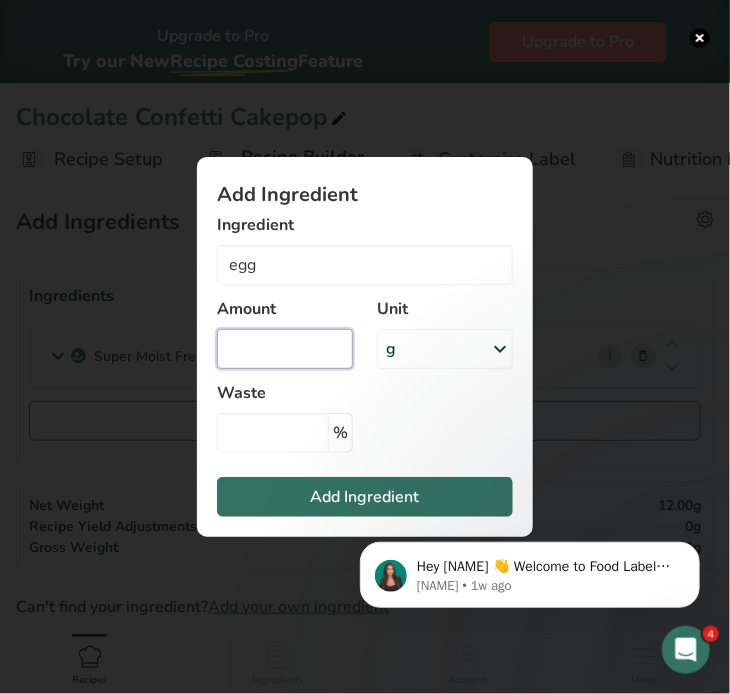 click at bounding box center (285, 349) 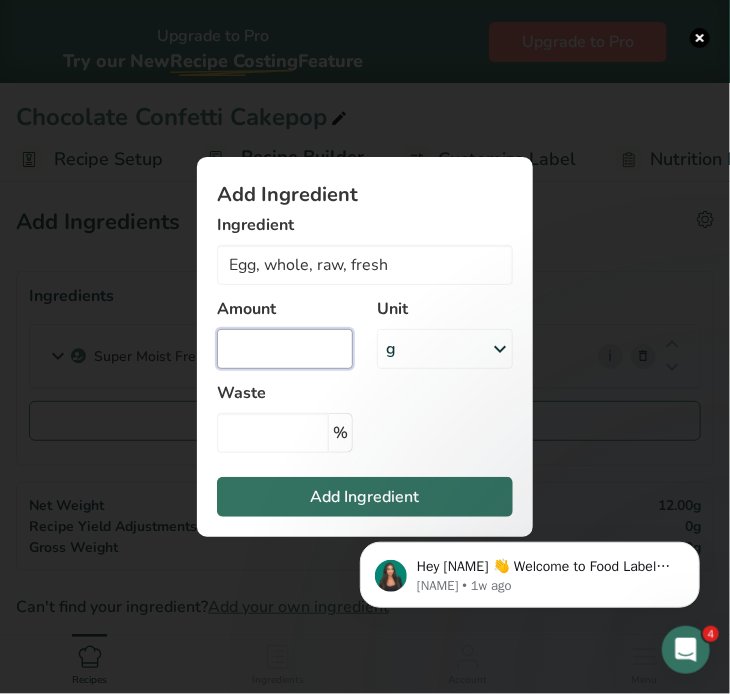click at bounding box center [285, 349] 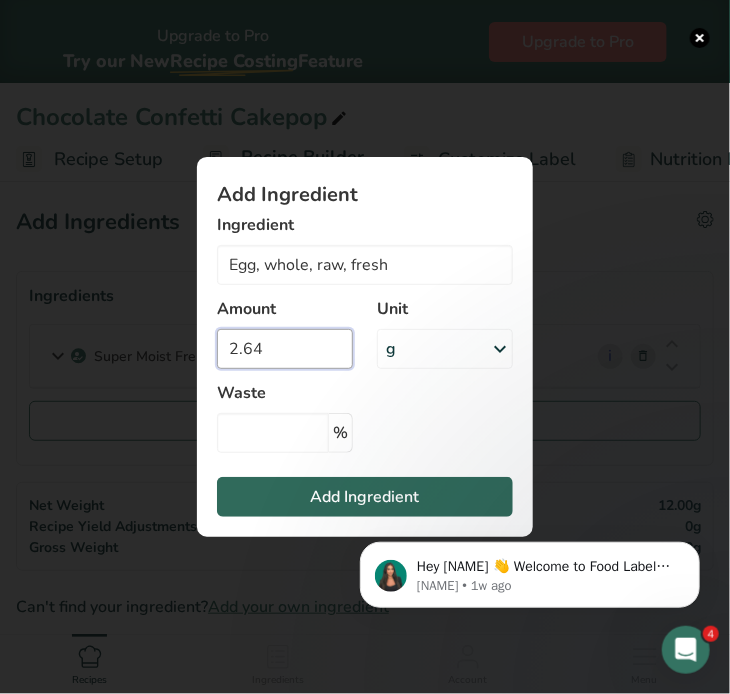 type on "2.64" 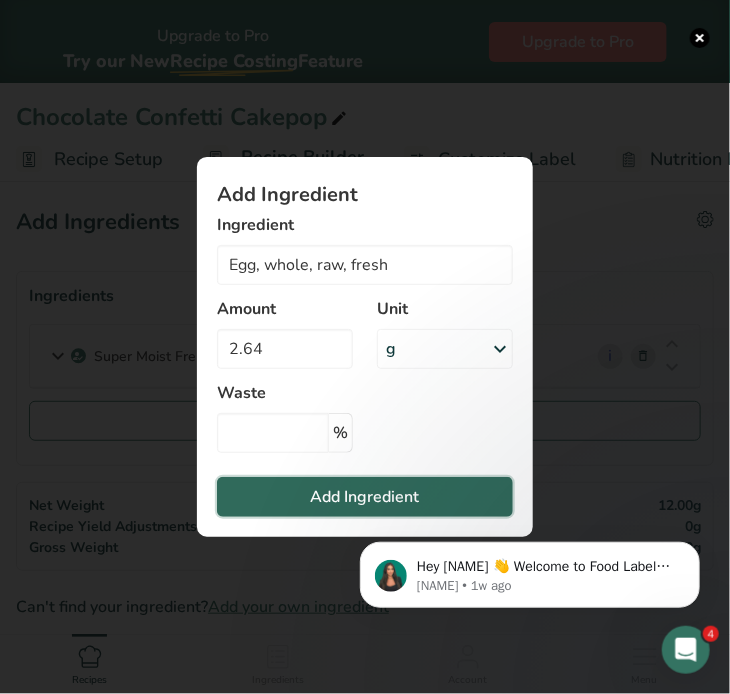 click on "Add Ingredient" at bounding box center [365, 497] 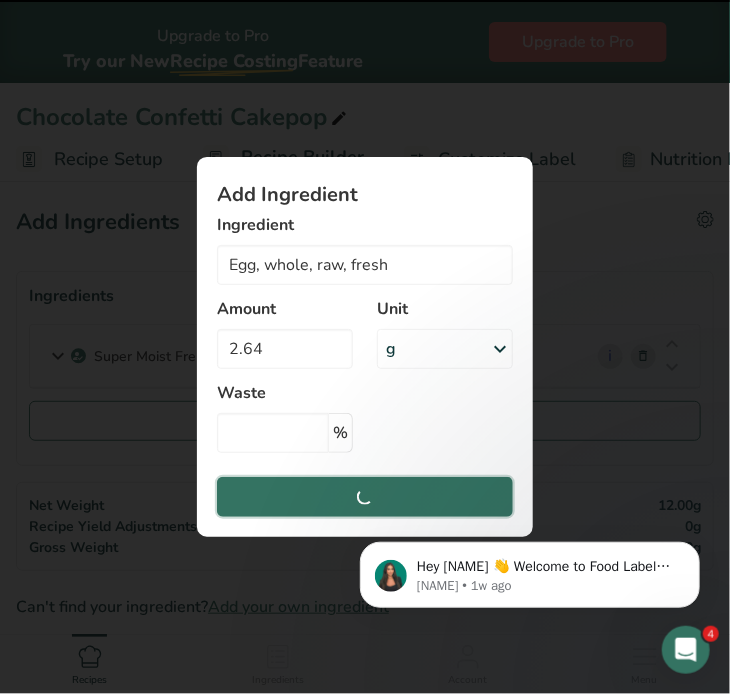 type 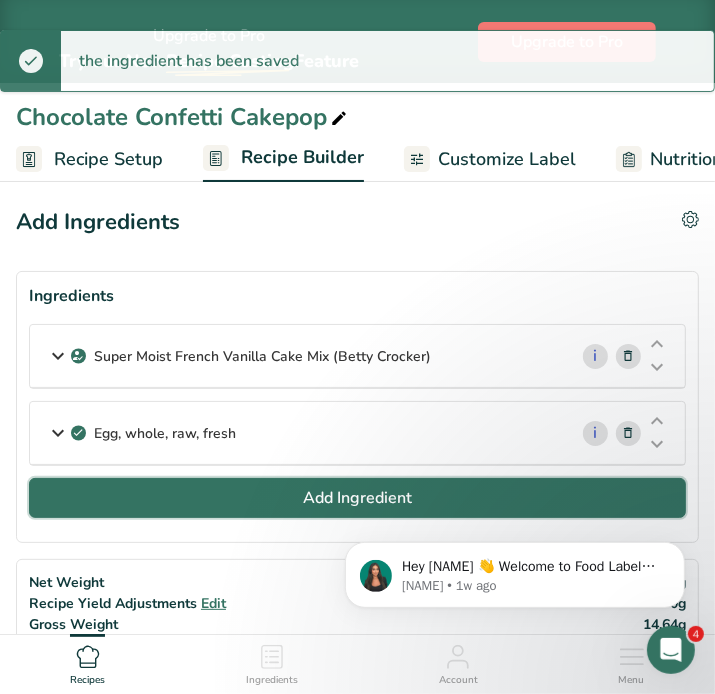 click on "Add Ingredient" at bounding box center (357, 498) 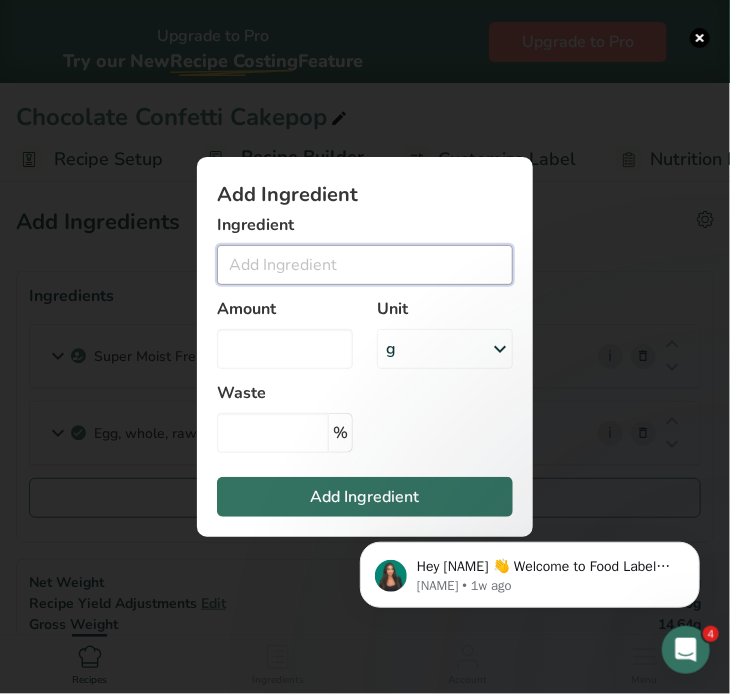 click at bounding box center [365, 265] 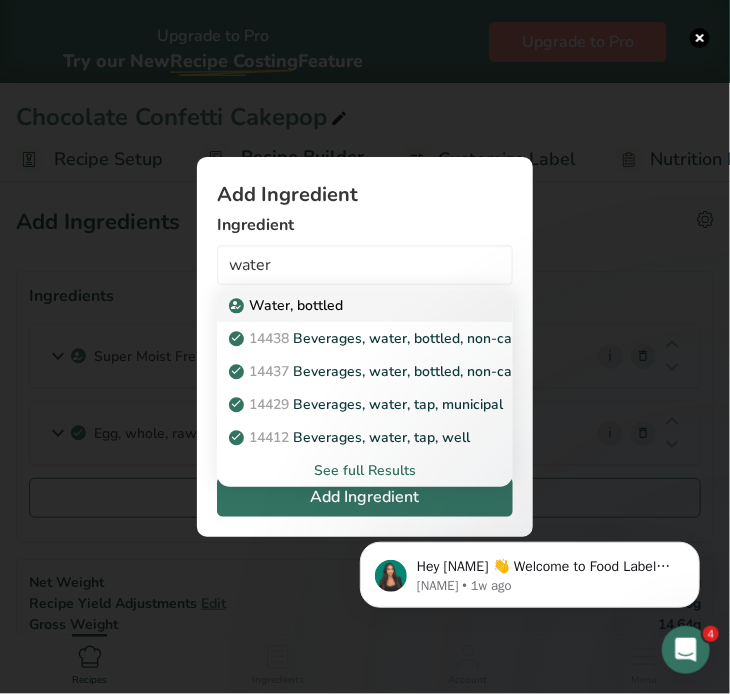 click on "Water, bottled" at bounding box center (288, 305) 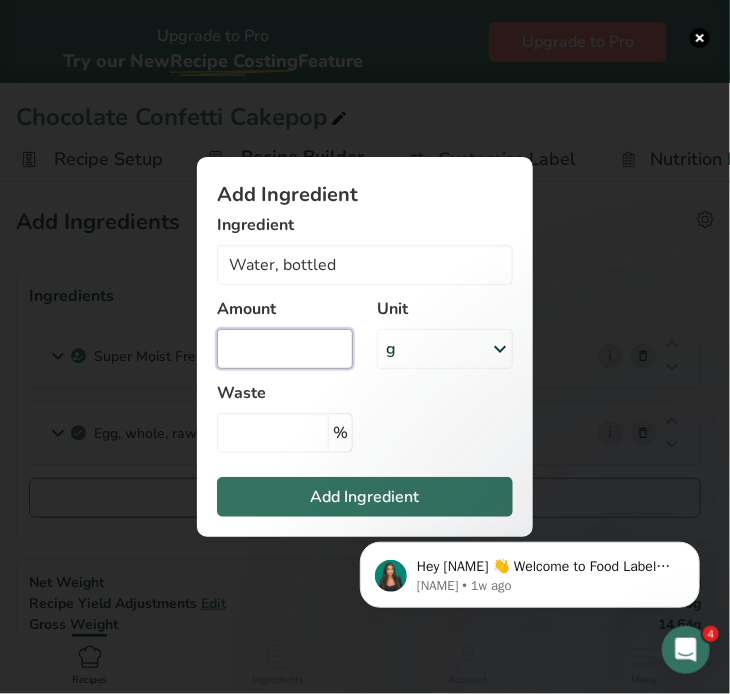 click at bounding box center [285, 349] 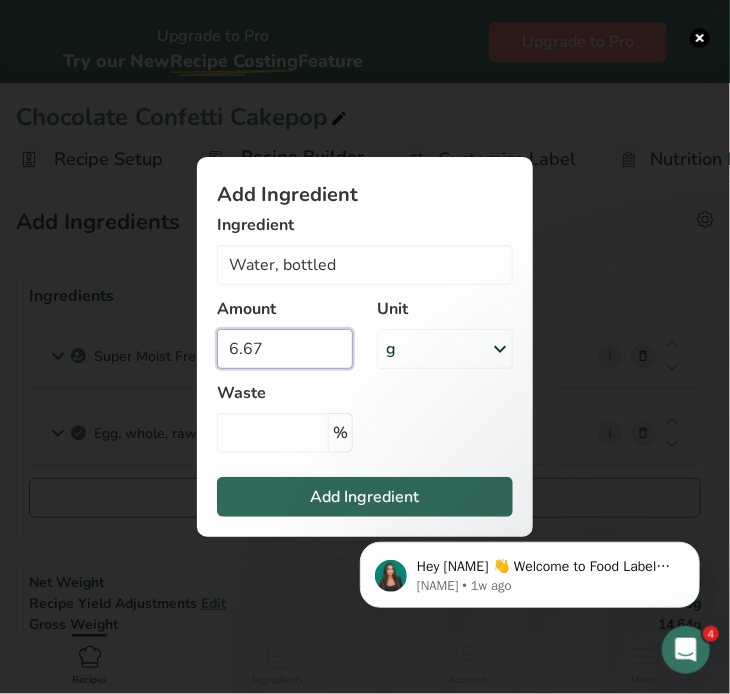 type on "6.67" 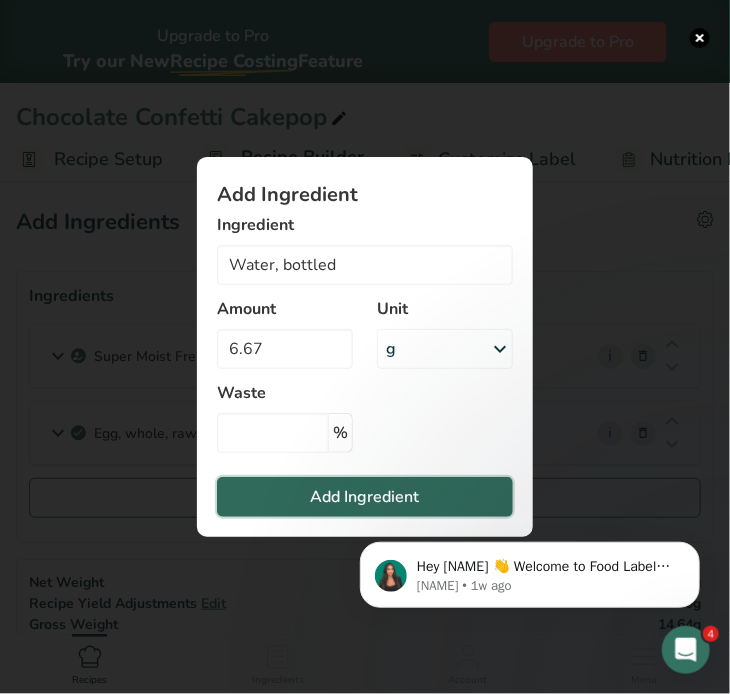 click on "Add Ingredient" at bounding box center [365, 497] 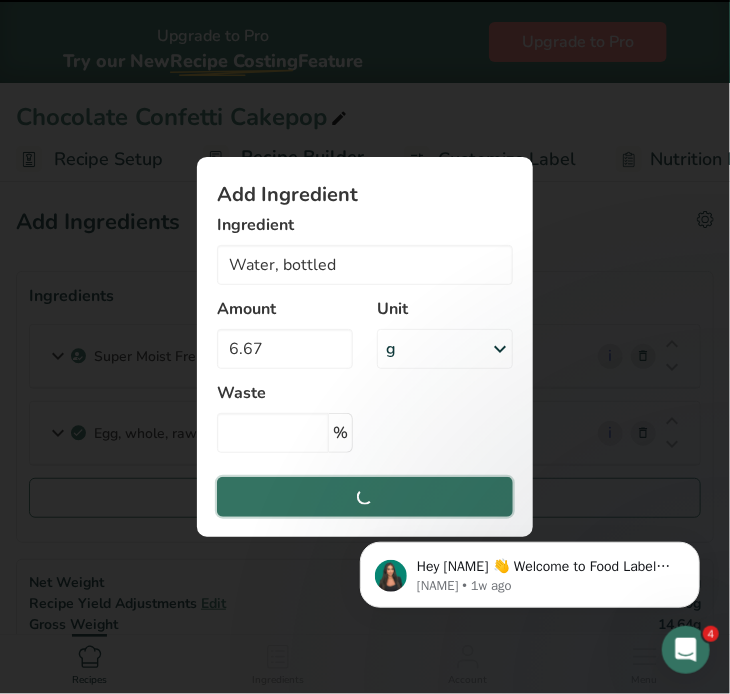 type 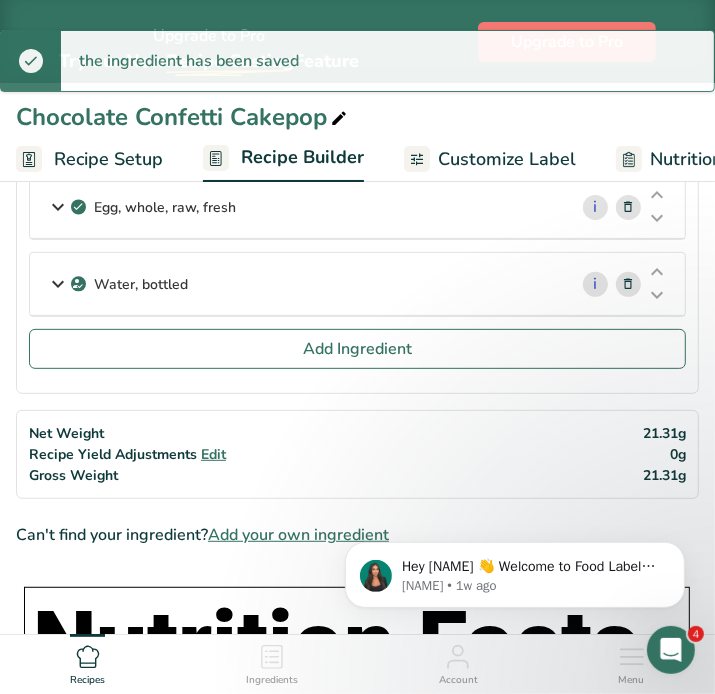 scroll, scrollTop: 236, scrollLeft: 0, axis: vertical 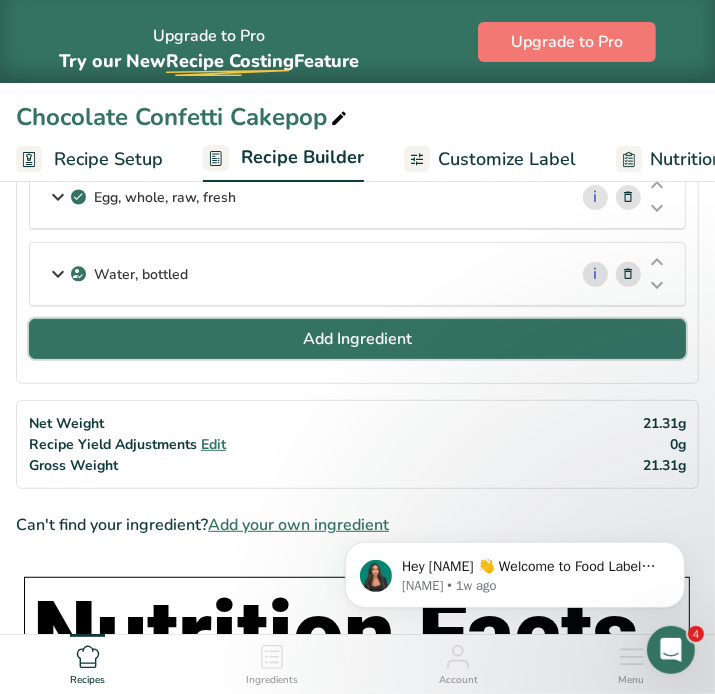 click on "Add Ingredient" at bounding box center [357, 339] 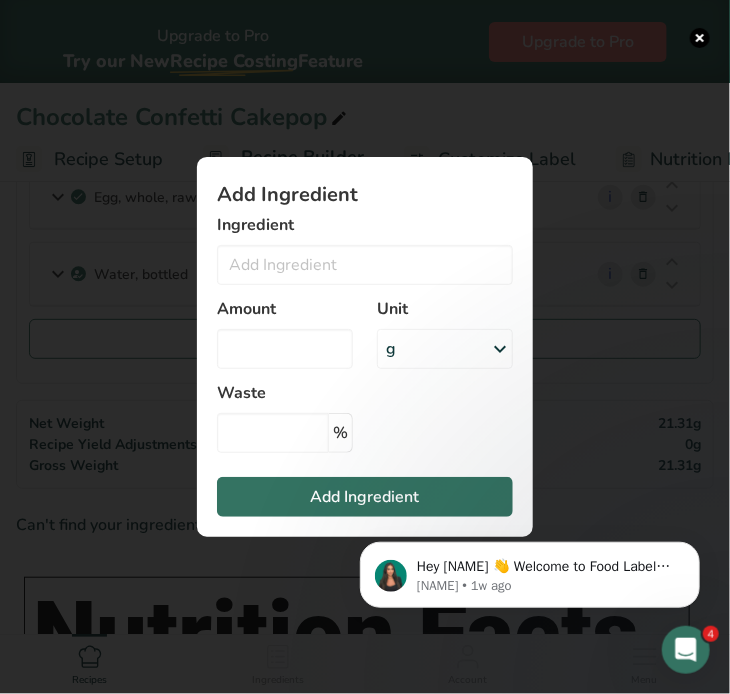 click on "Amount" at bounding box center [285, 333] 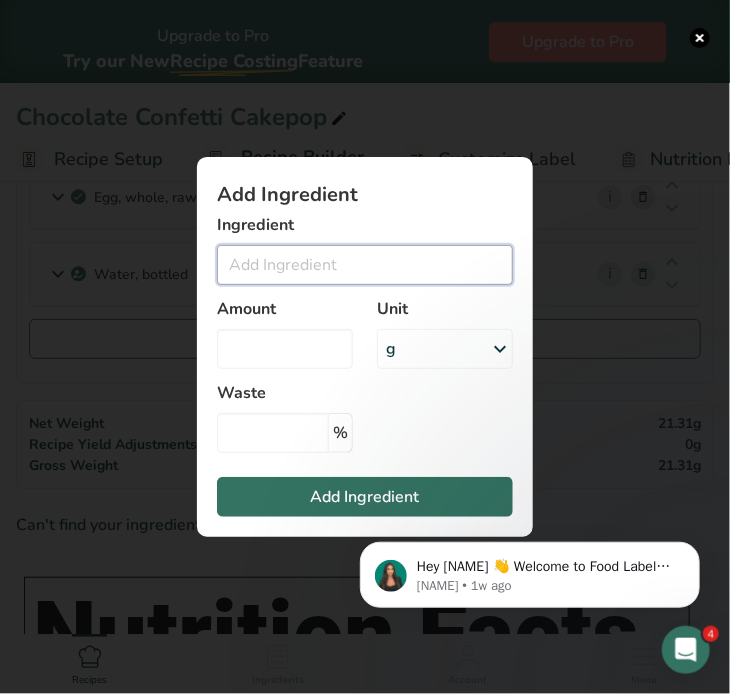 click at bounding box center [365, 265] 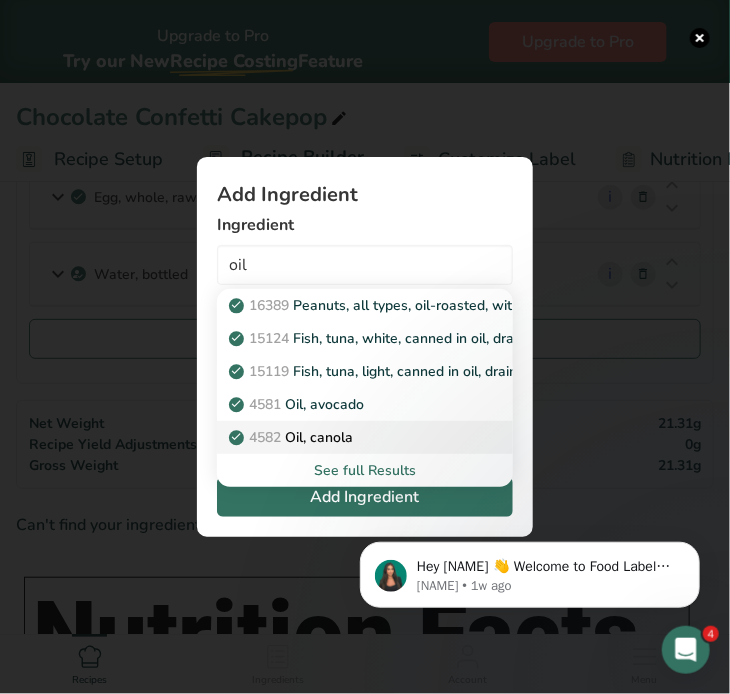 click on "4582
Oil, canola" at bounding box center [293, 437] 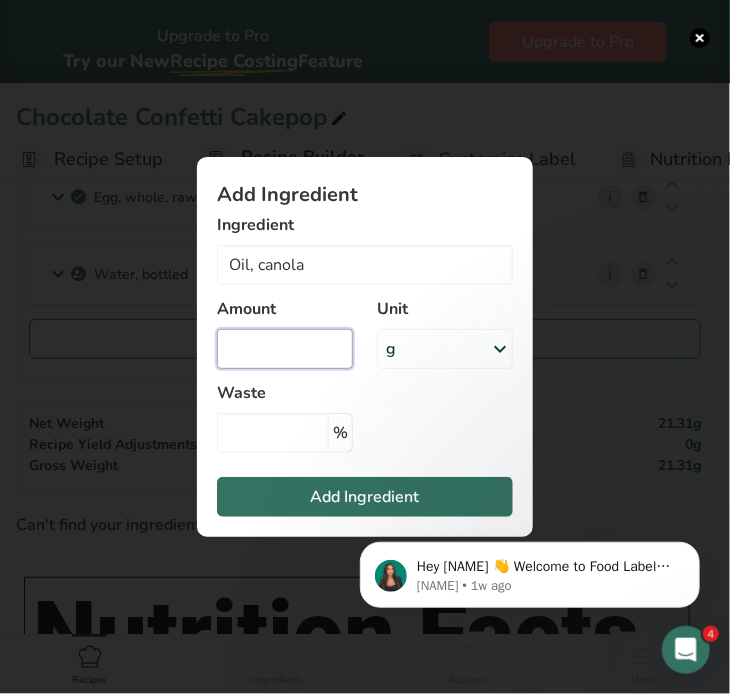 click at bounding box center [285, 349] 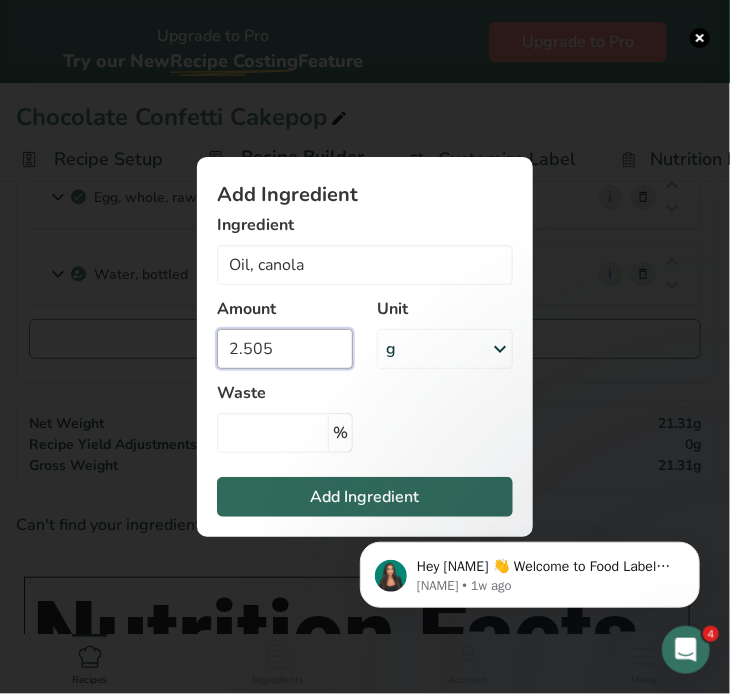 type on "2.505" 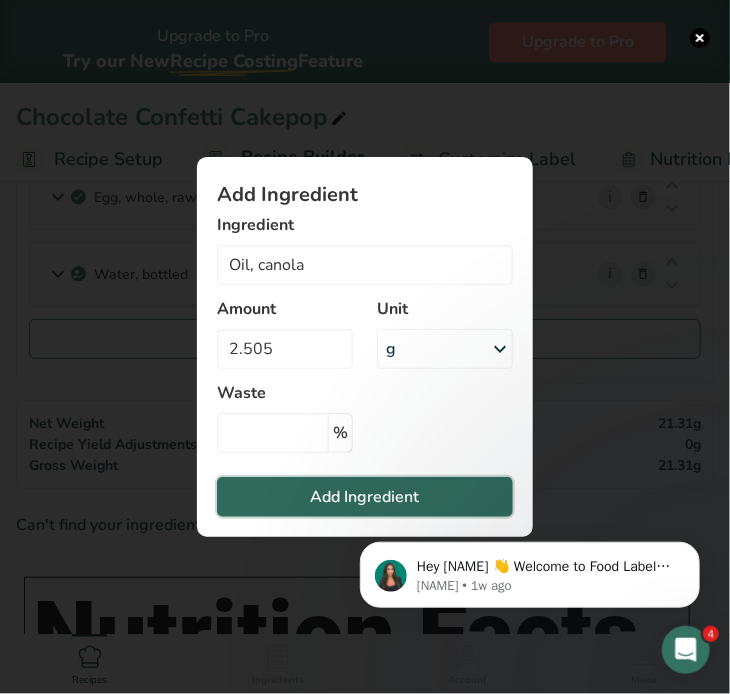 click on "Add Ingredient" at bounding box center [365, 497] 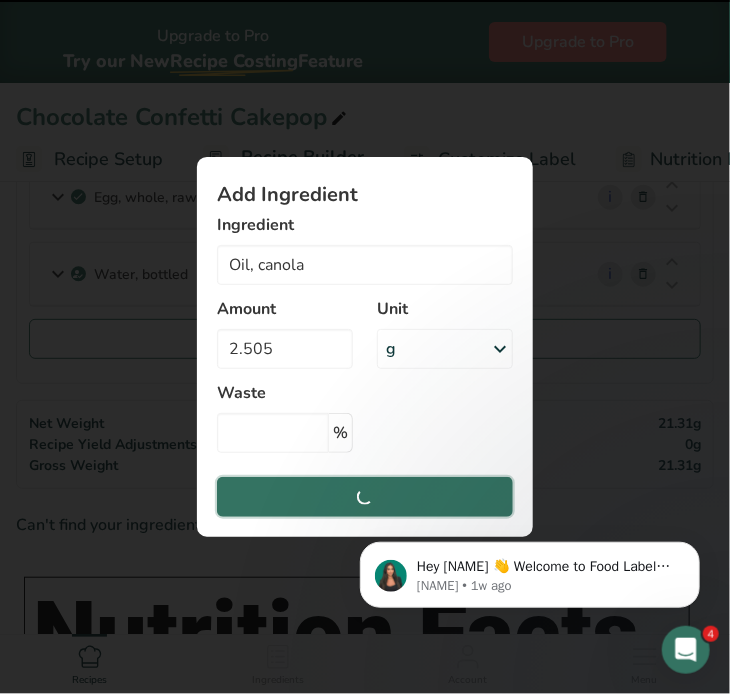 type 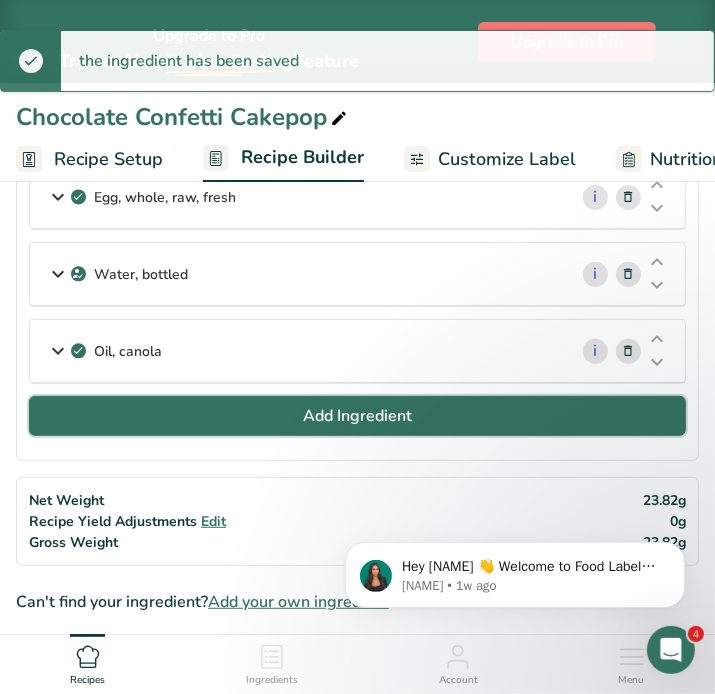 click on "Add Ingredient" at bounding box center [357, 416] 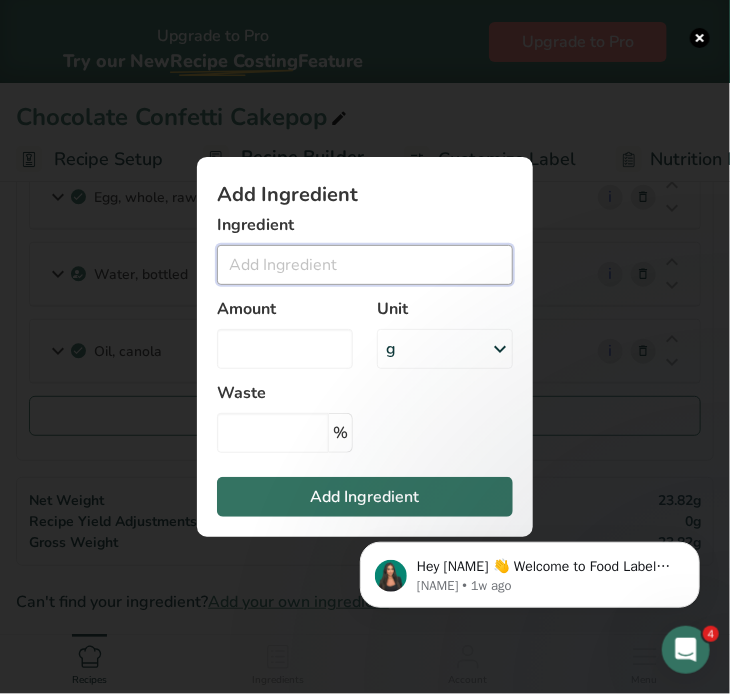 click at bounding box center [365, 265] 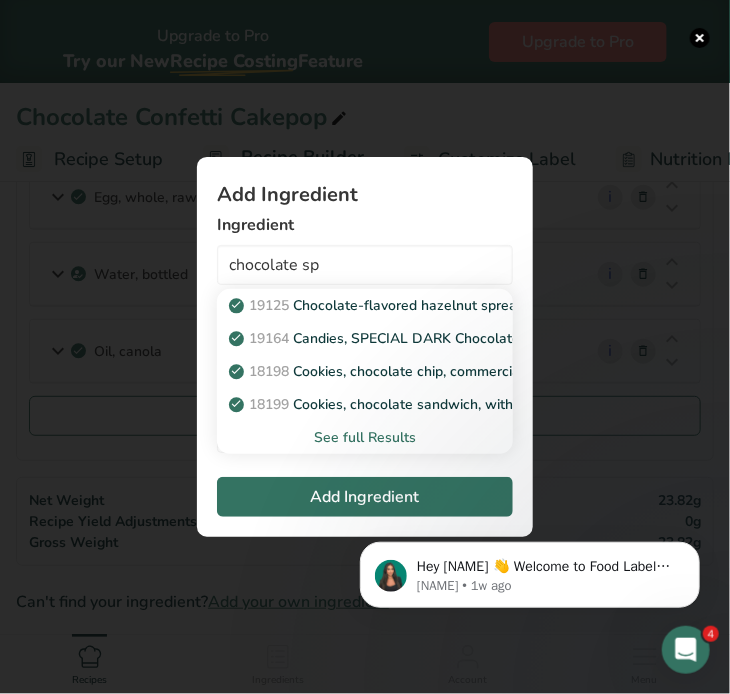 click on "See full Results" at bounding box center (365, 437) 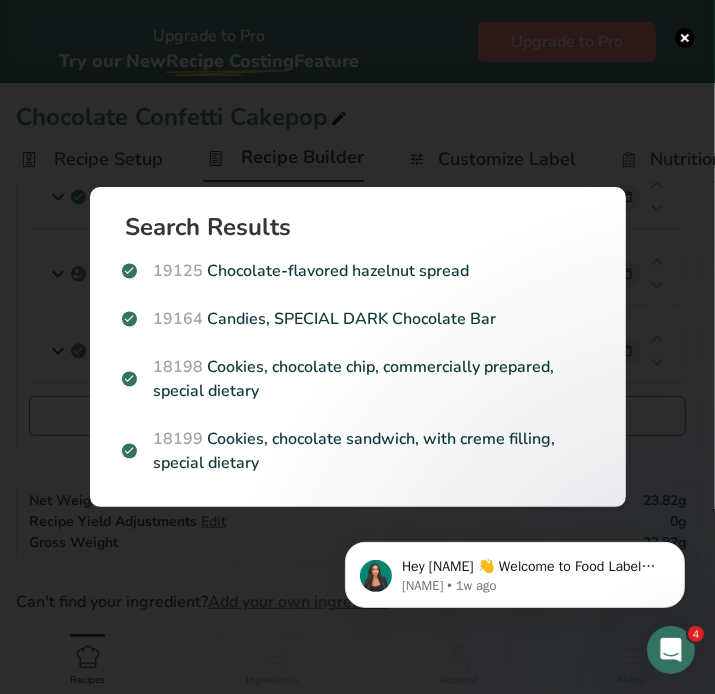 click at bounding box center (357, 347) 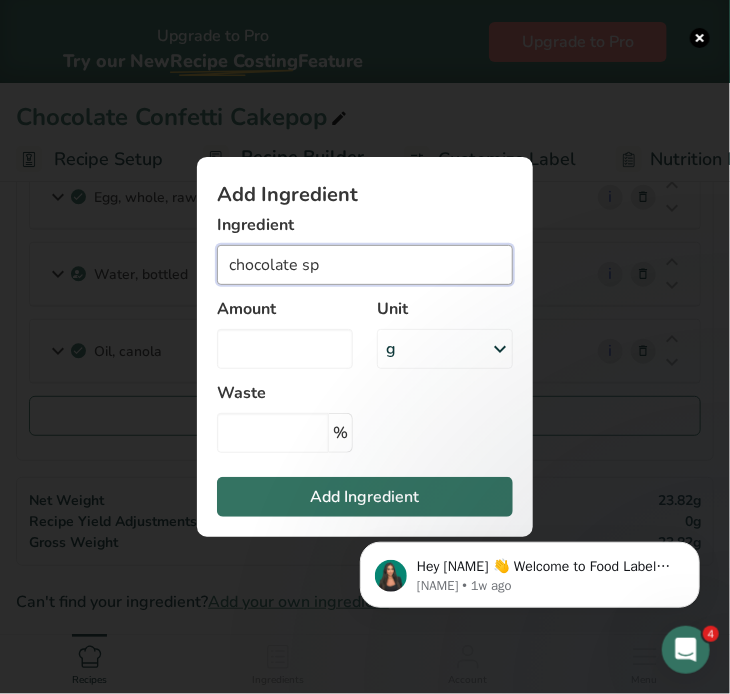 click on "chocolate sp" at bounding box center (365, 265) 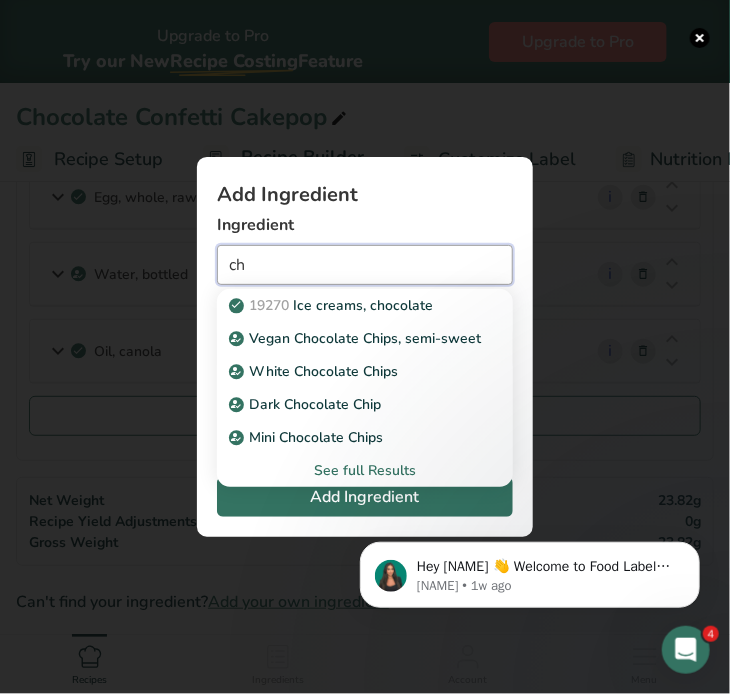 type on "c" 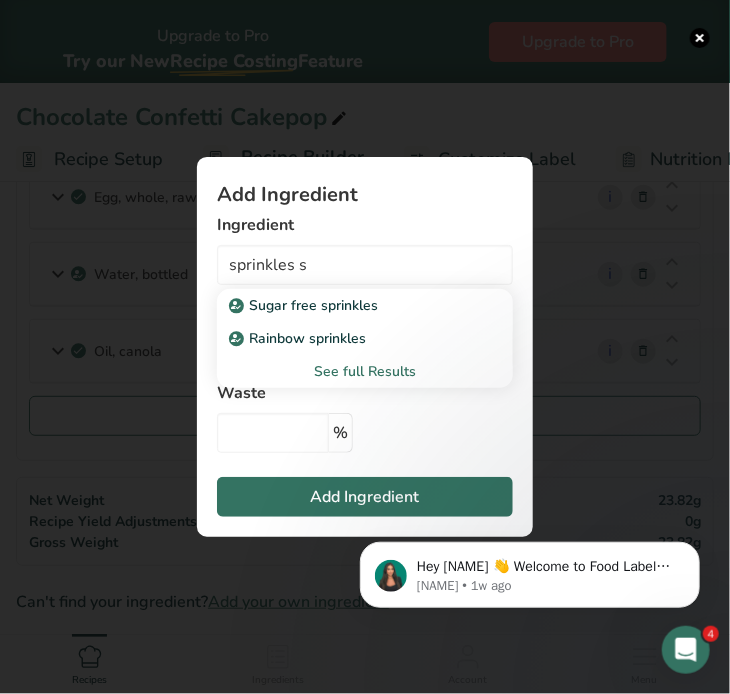 click on "See full Results" at bounding box center [365, 371] 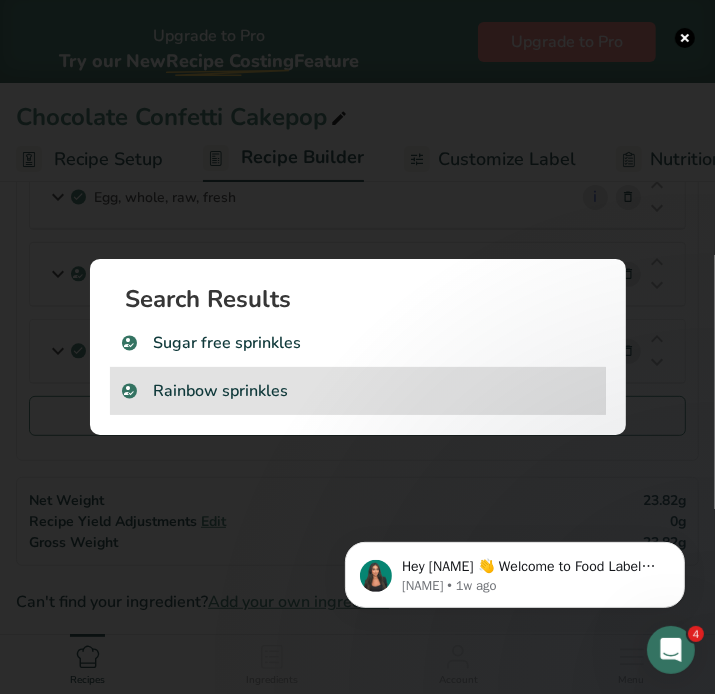 click on "Rainbow sprinkles" at bounding box center (358, 391) 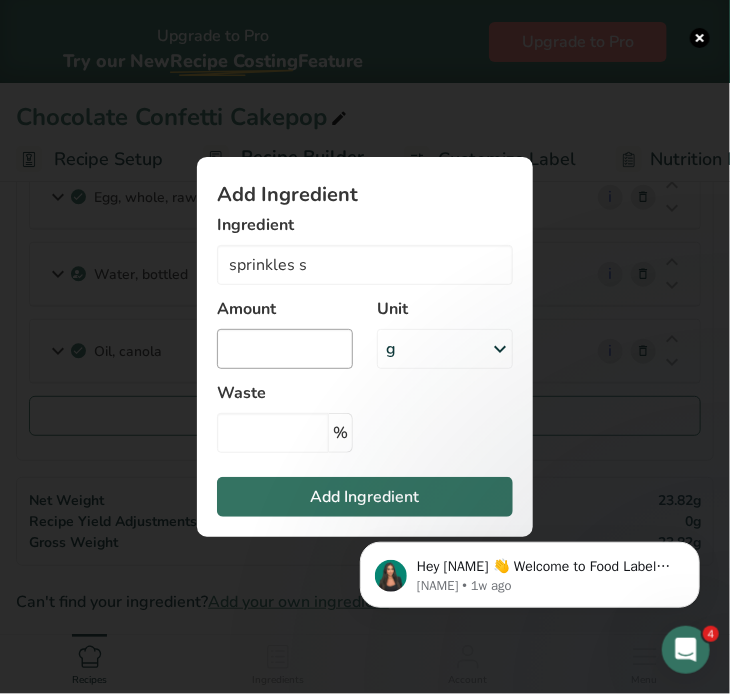 type on "Rainbow sprinkles" 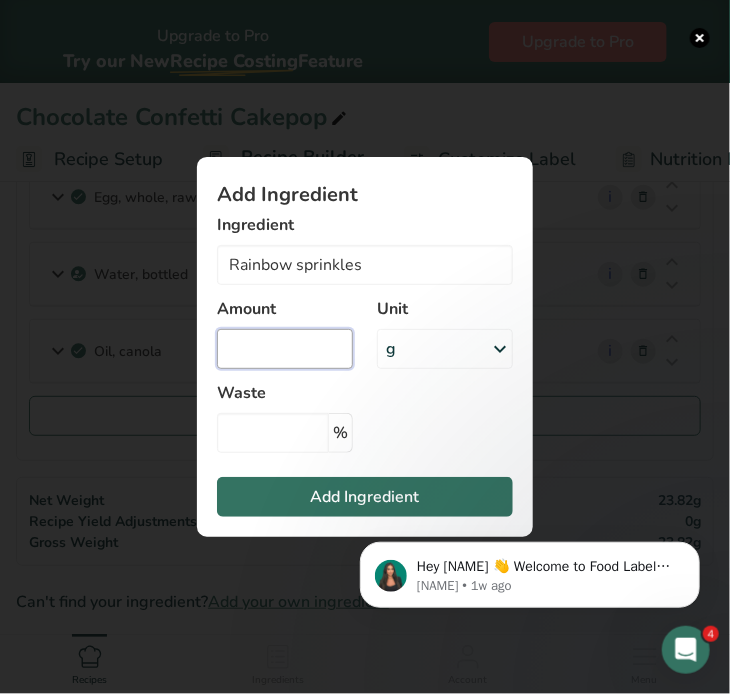 click at bounding box center (285, 349) 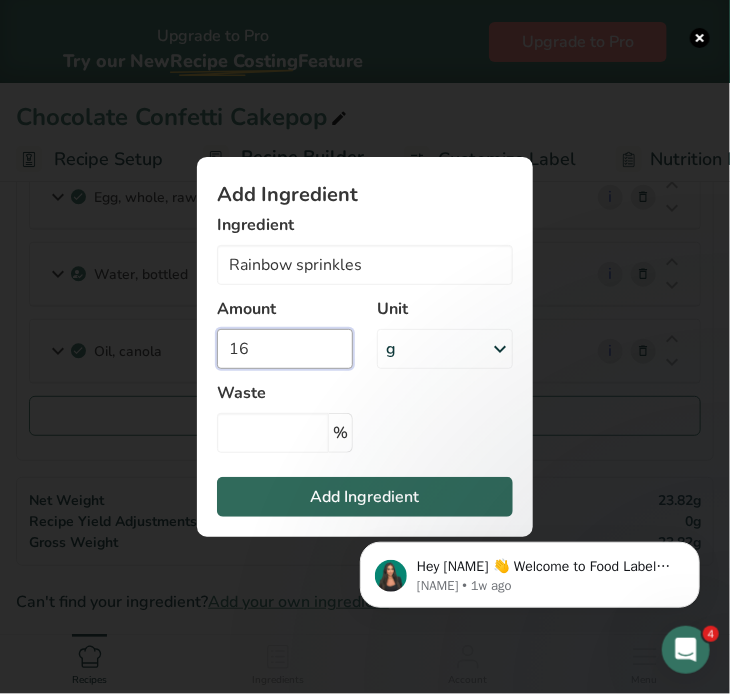 type on "16" 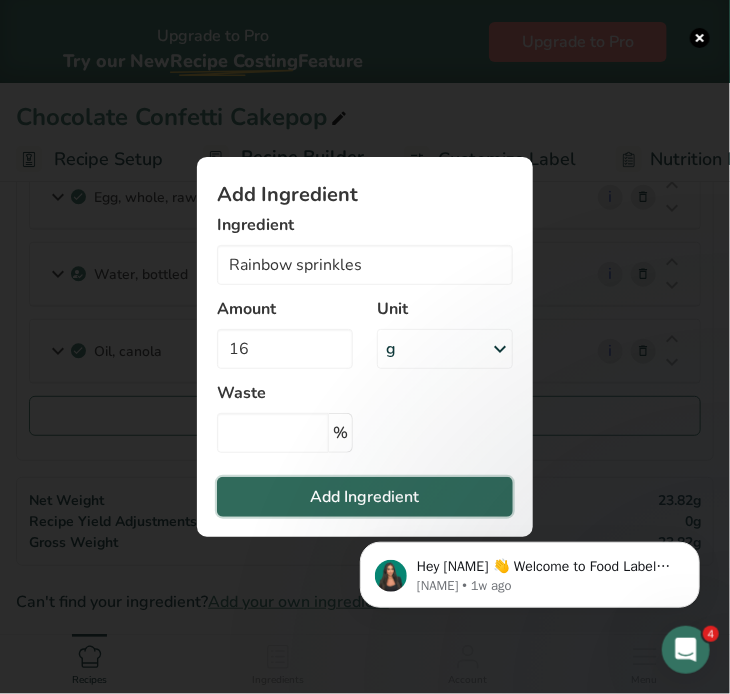 click on "Add Ingredient" at bounding box center [365, 497] 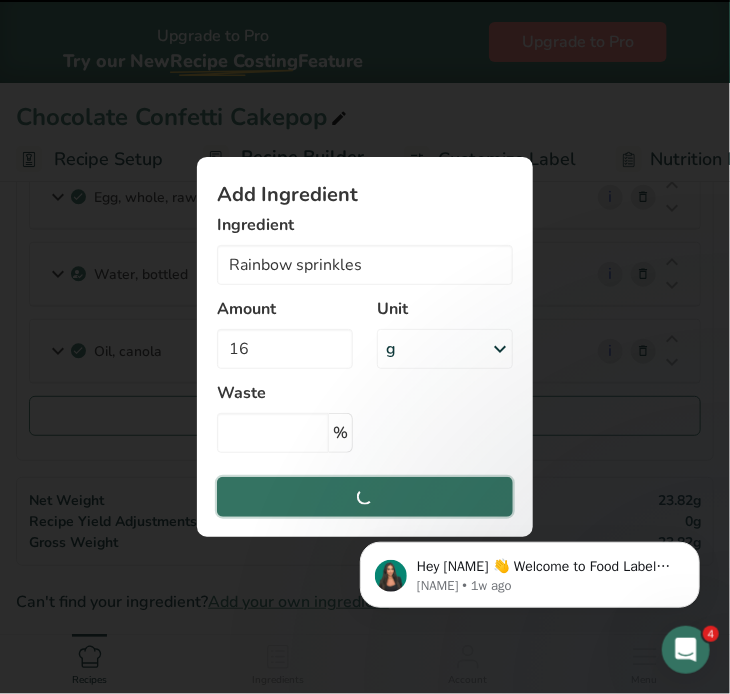 type 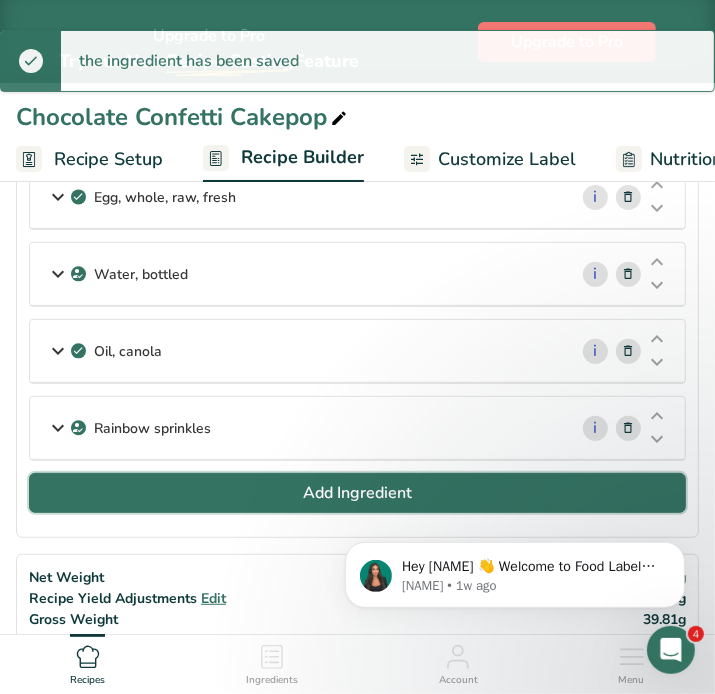click on "Add Ingredient" at bounding box center [357, 493] 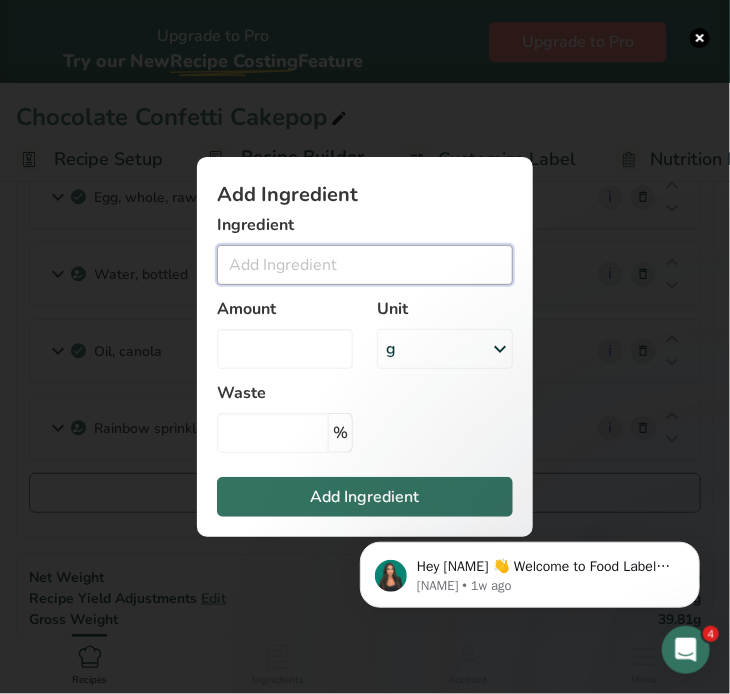 click at bounding box center [365, 265] 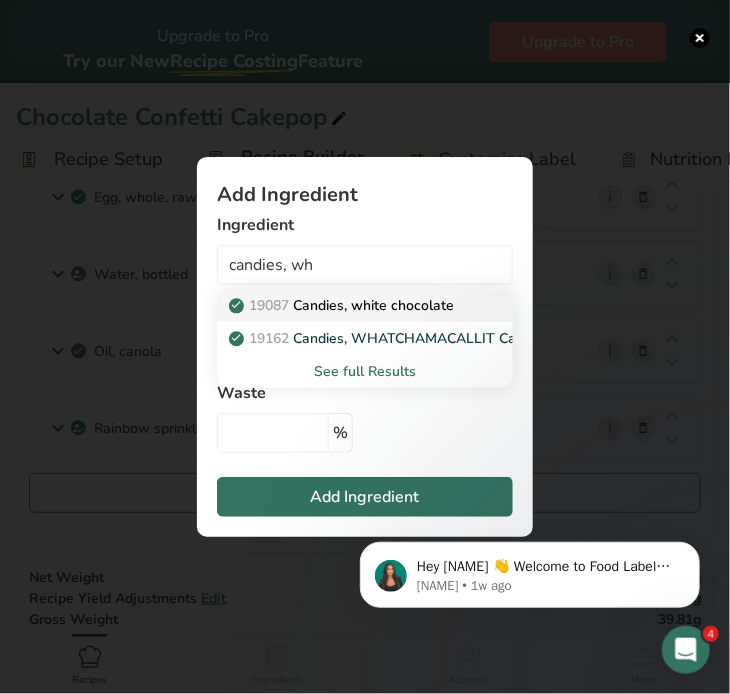 click on "19087
Candies, white chocolate" at bounding box center (343, 305) 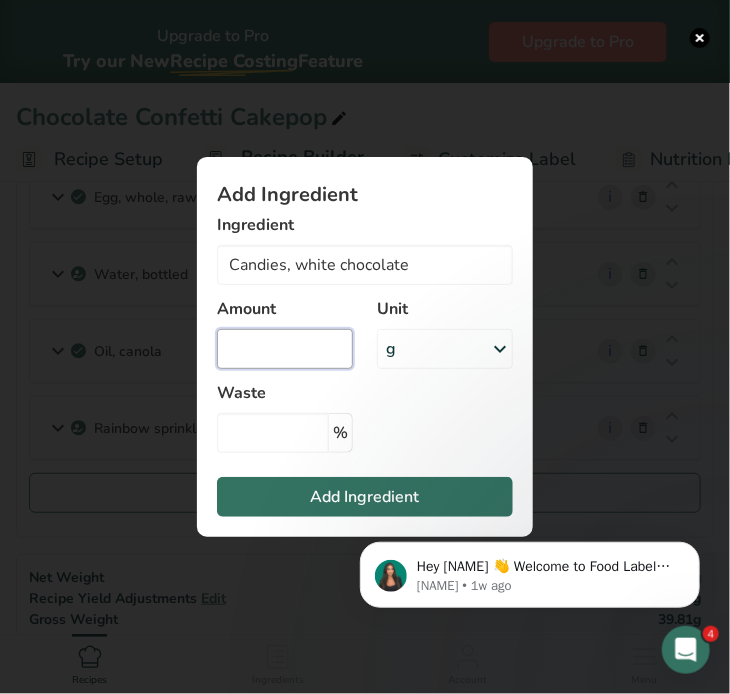 click at bounding box center [285, 349] 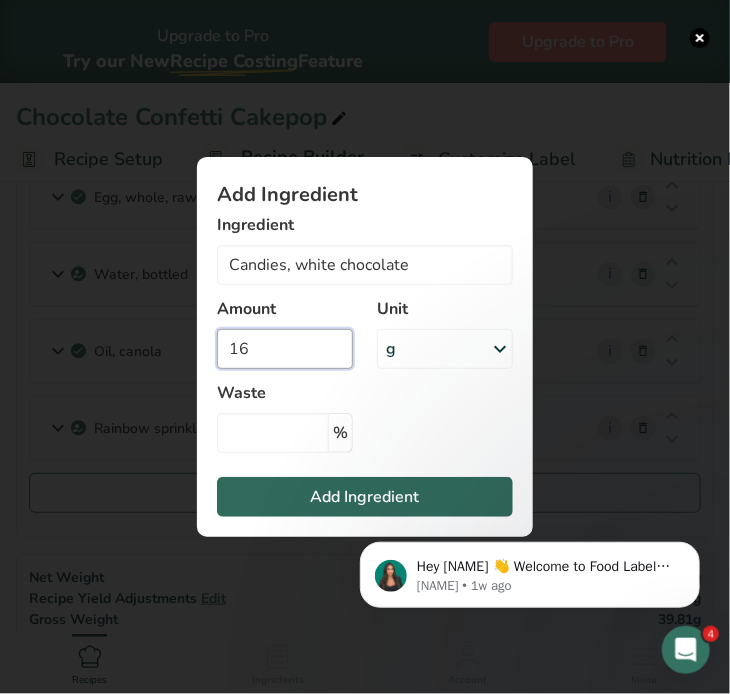 type on "16" 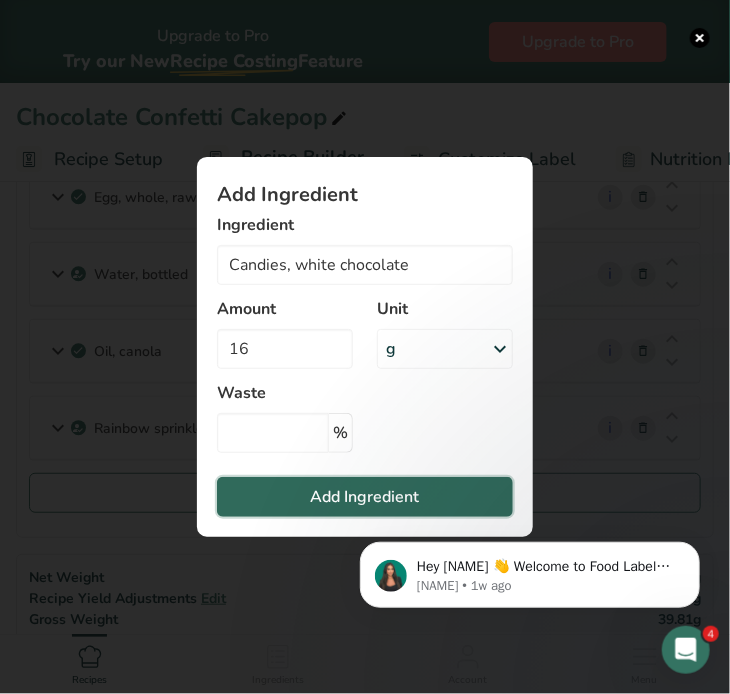 click on "Add Ingredient" at bounding box center [365, 497] 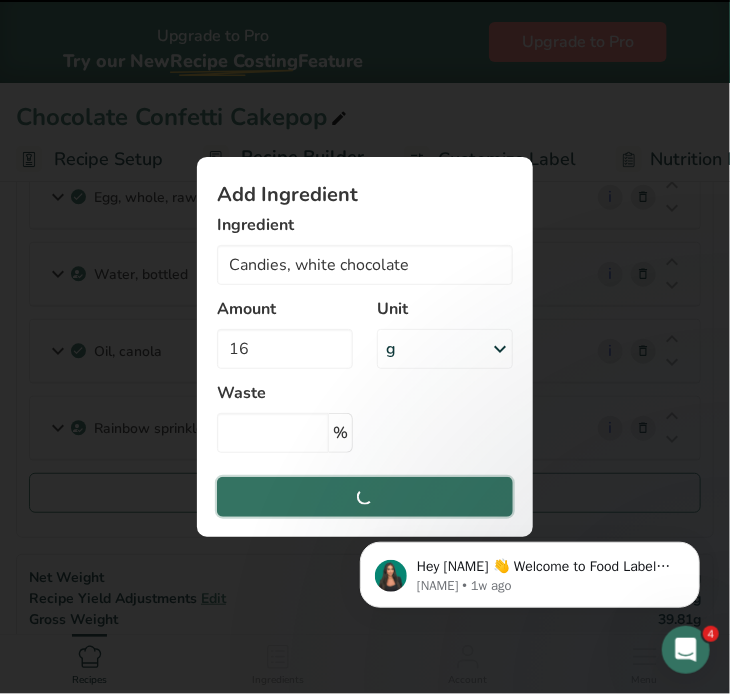 type 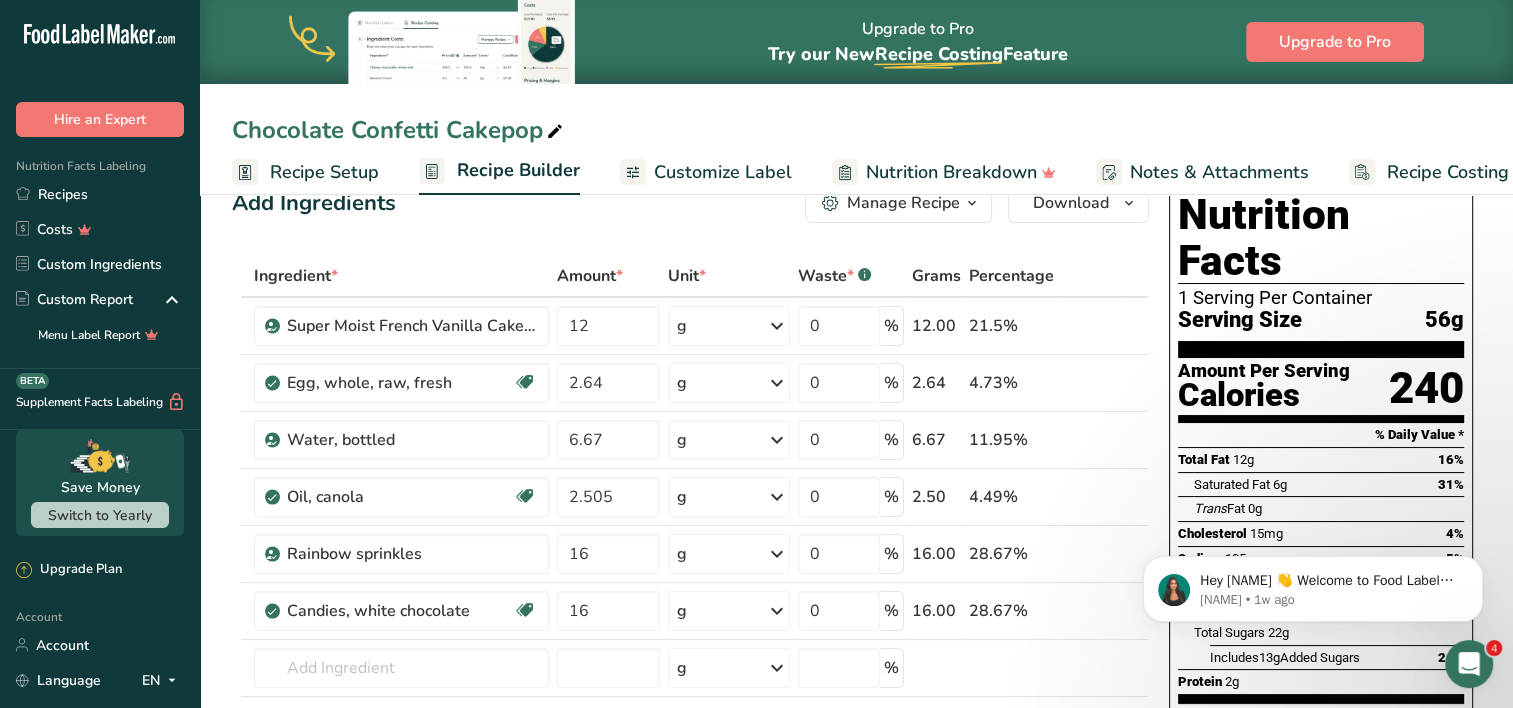 scroll, scrollTop: 0, scrollLeft: 0, axis: both 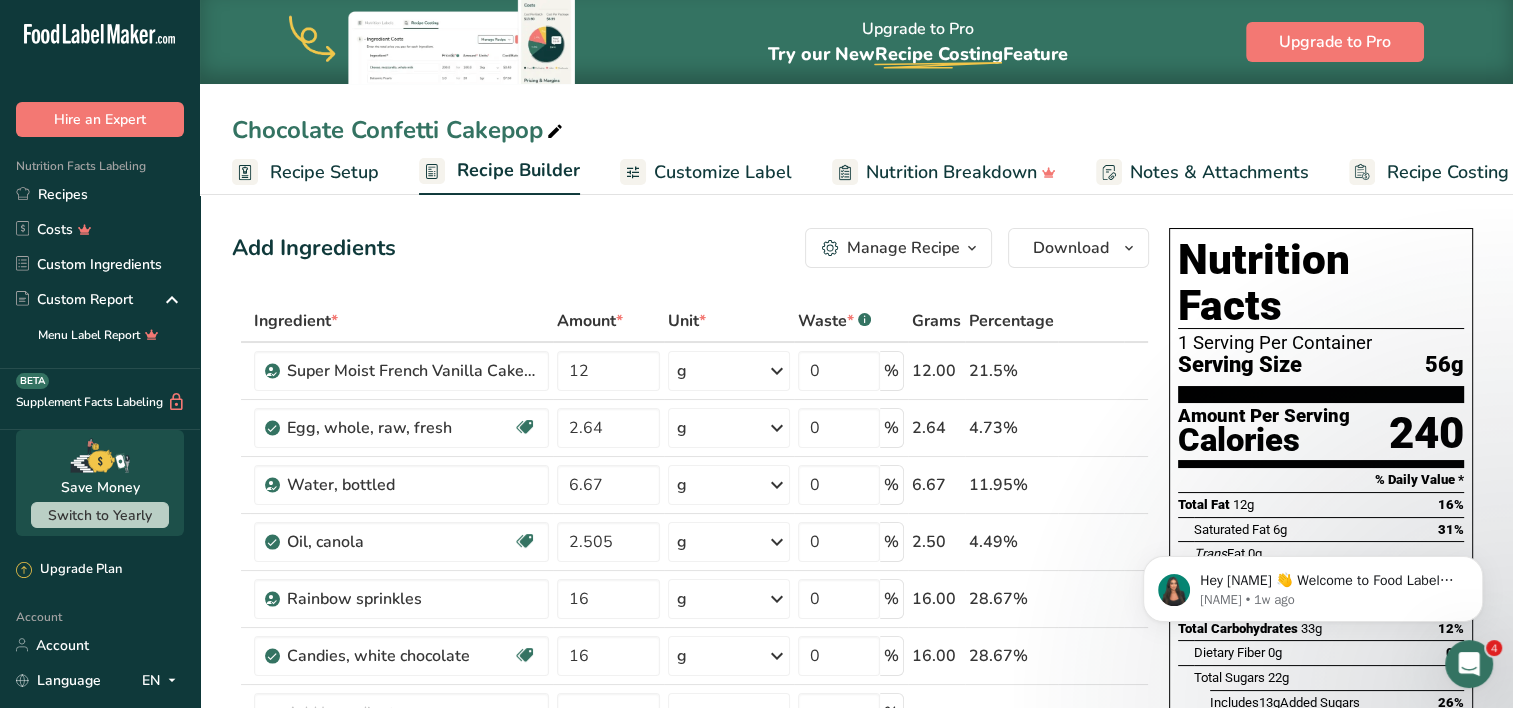 click at bounding box center [972, 248] 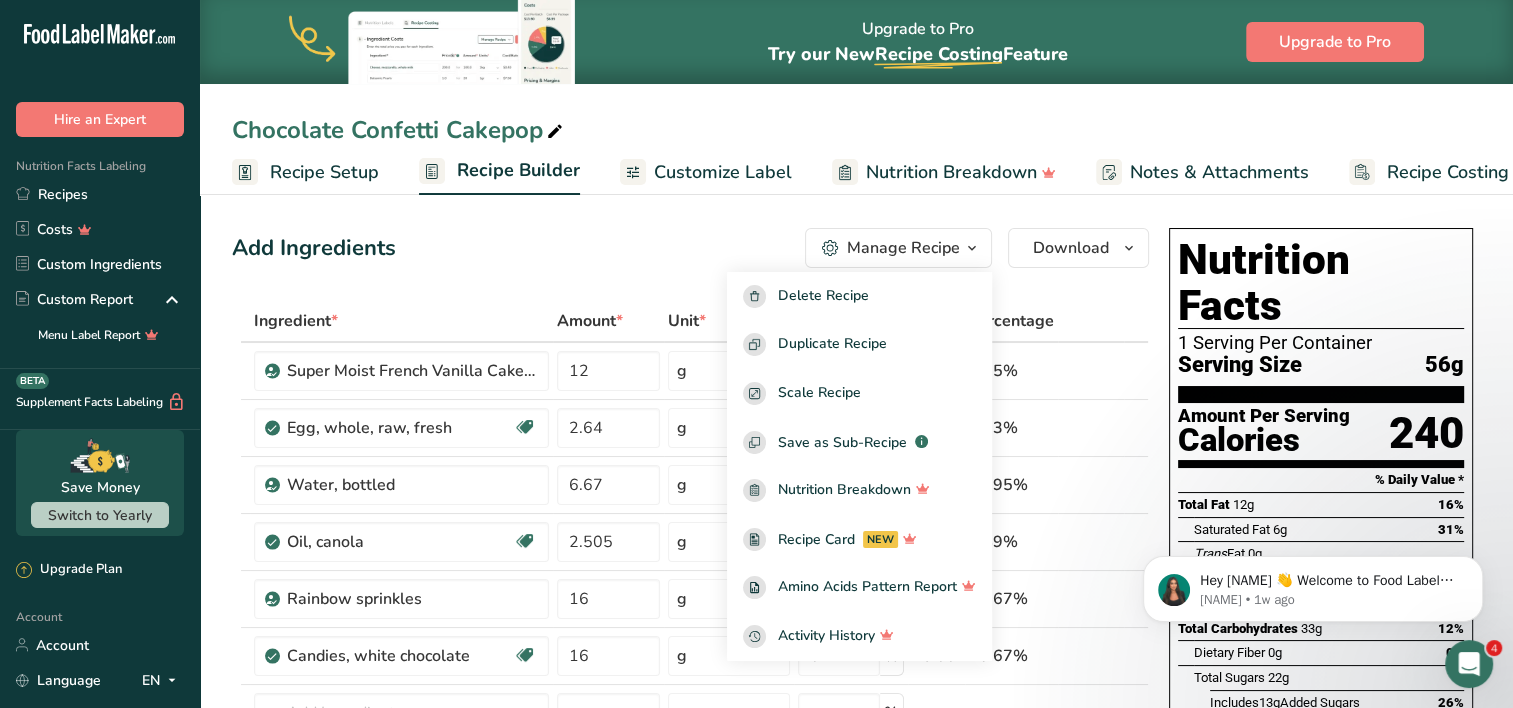 click at bounding box center [972, 248] 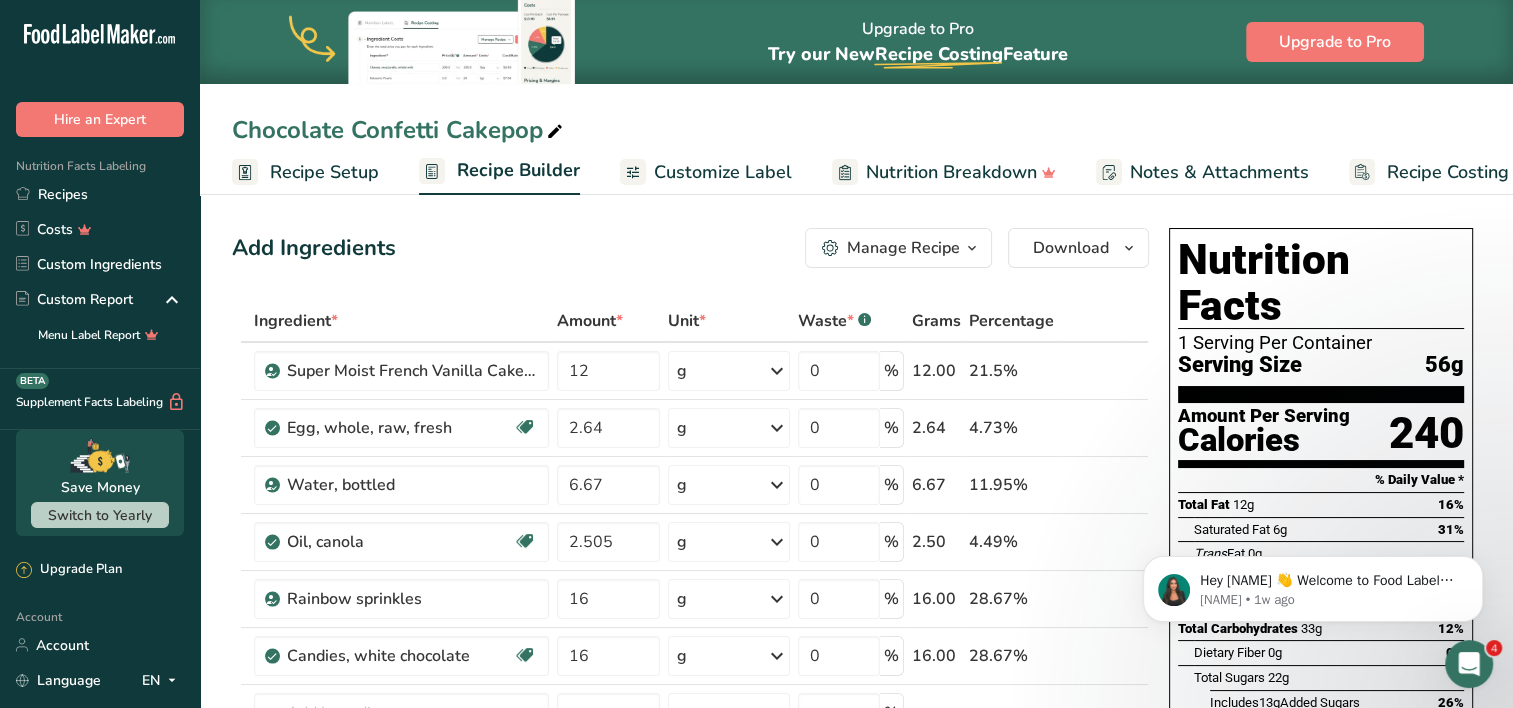 click on "Customize Label" at bounding box center [723, 172] 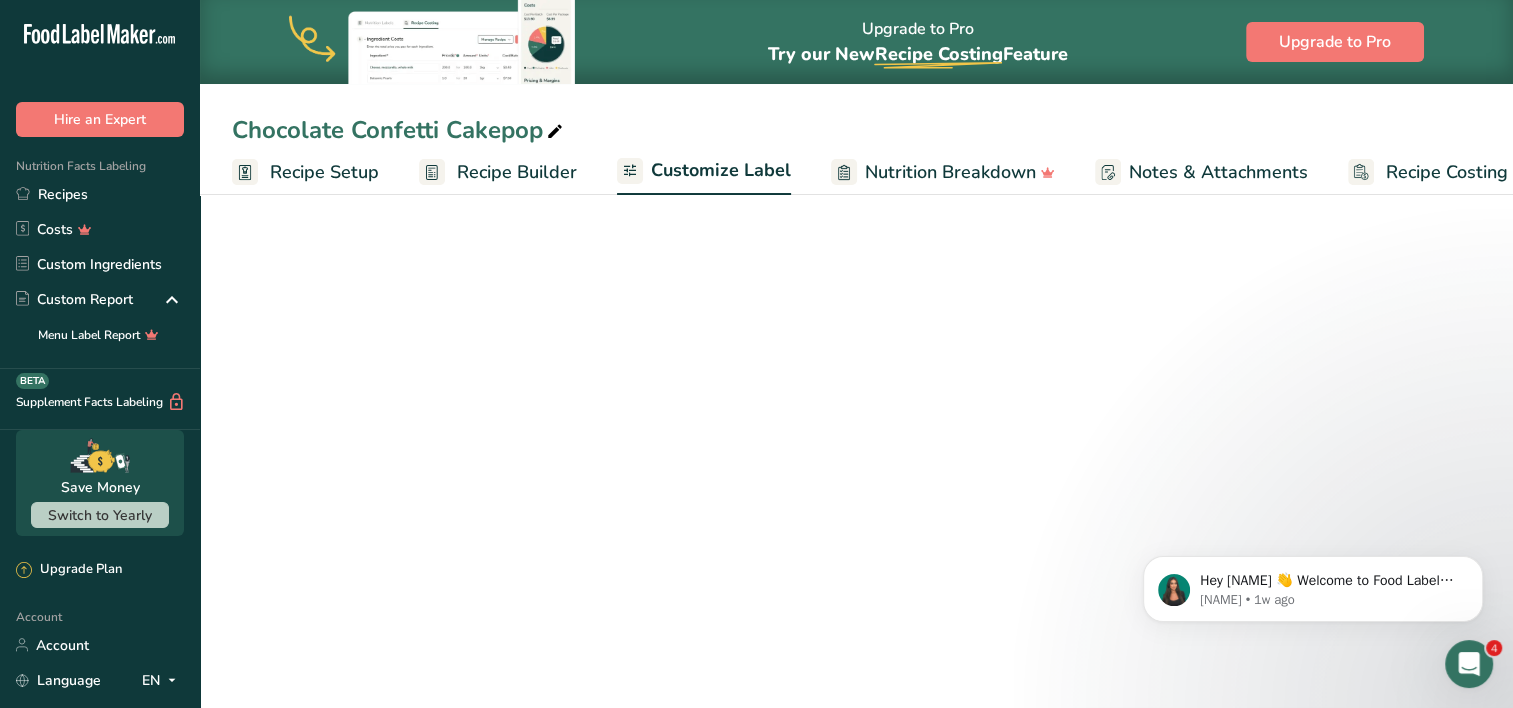 scroll, scrollTop: 0, scrollLeft: 46, axis: horizontal 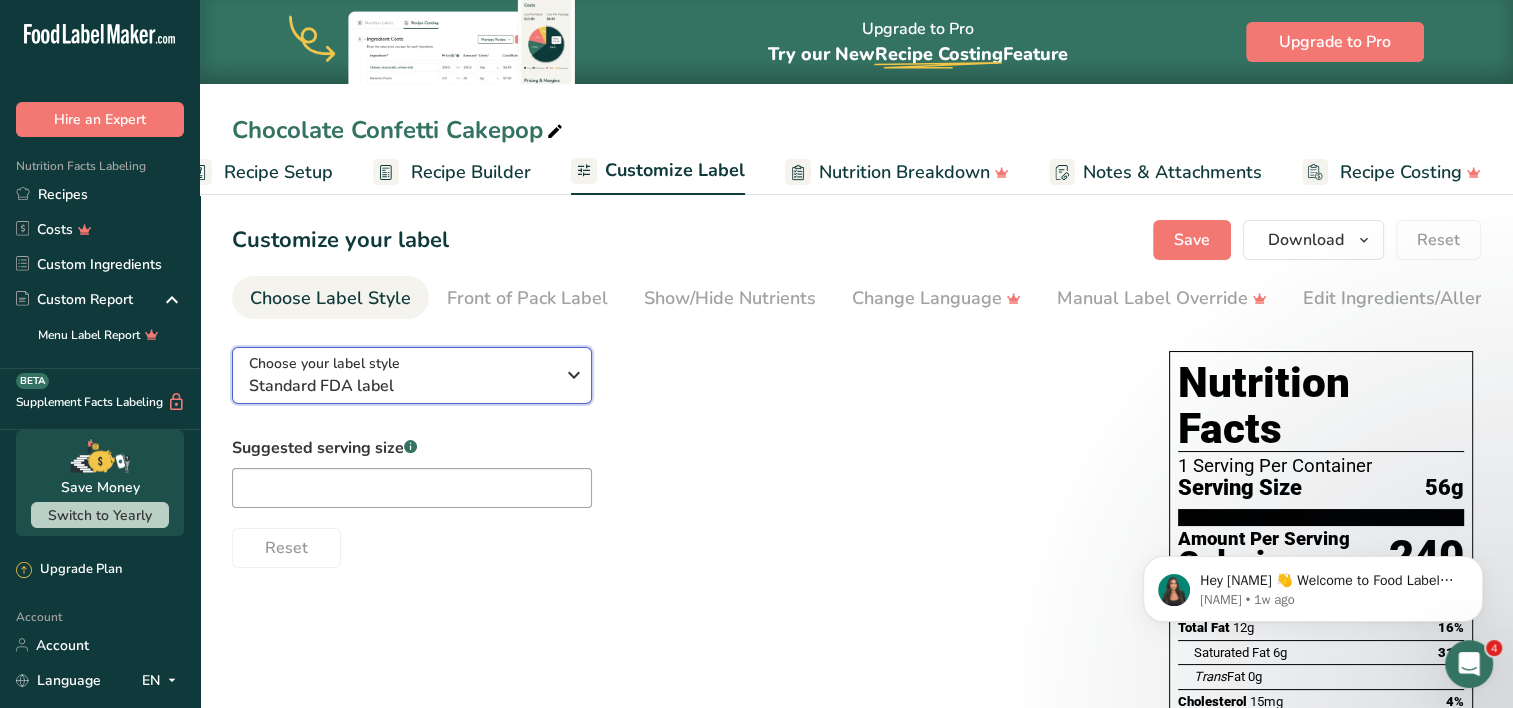 click on "Standard FDA label" at bounding box center (401, 386) 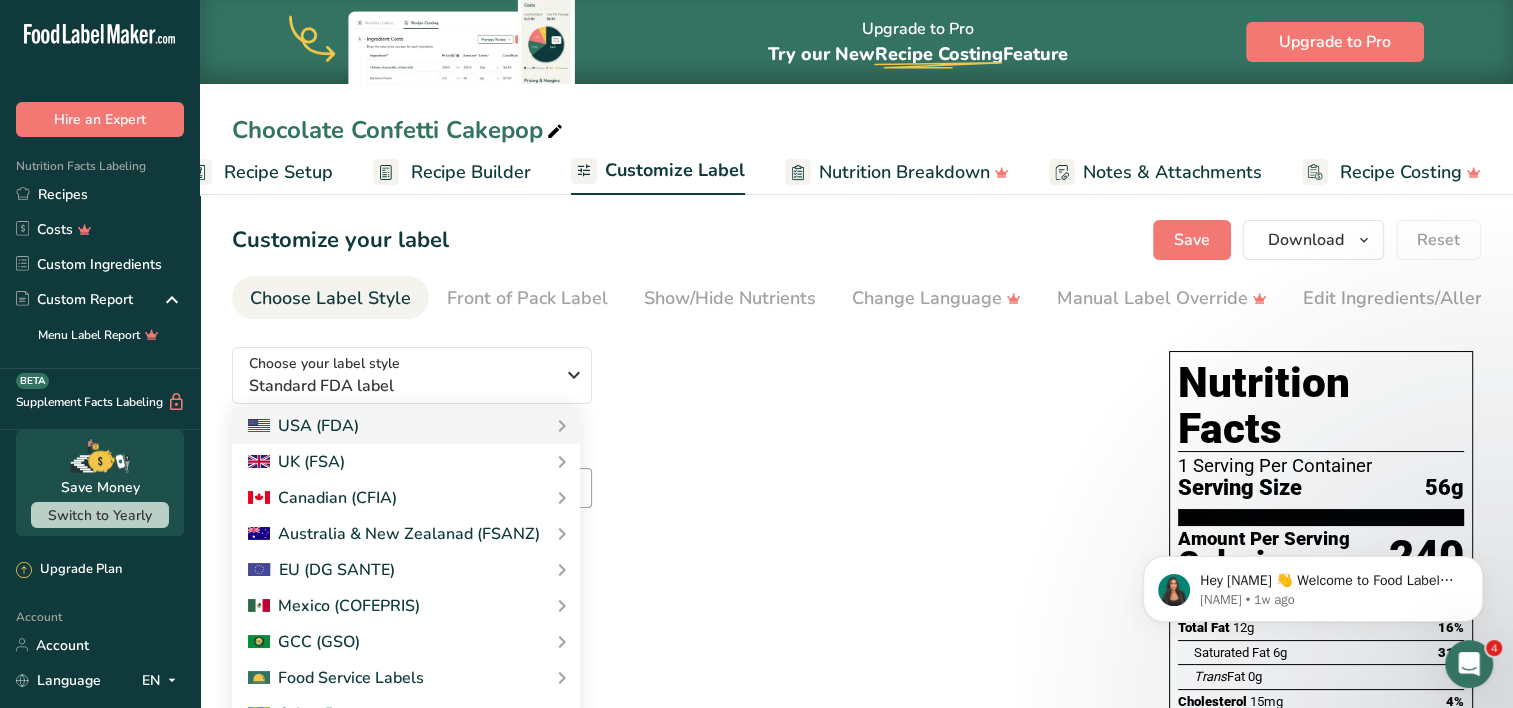 click on "Choose your label style
Standard FDA label
USA (FDA)
Standard FDA label
Tabular FDA label
Linear FDA label
Simplified FDA label
Dual Column FDA label (Per Serving/Per Container)
Dual Column FDA label (As Sold/As Prepared)
Aggregate Standard FDA label
Standard FDA label with Micronutrients listed side-by-side
UK (FSA)
UK Mandatory Label "Back of Pack"
UK Traffic Light Label  "Front of Pack"
Canadian (CFIA)
Canadian Standard label
Canadian Dual Column label" at bounding box center [680, 449] 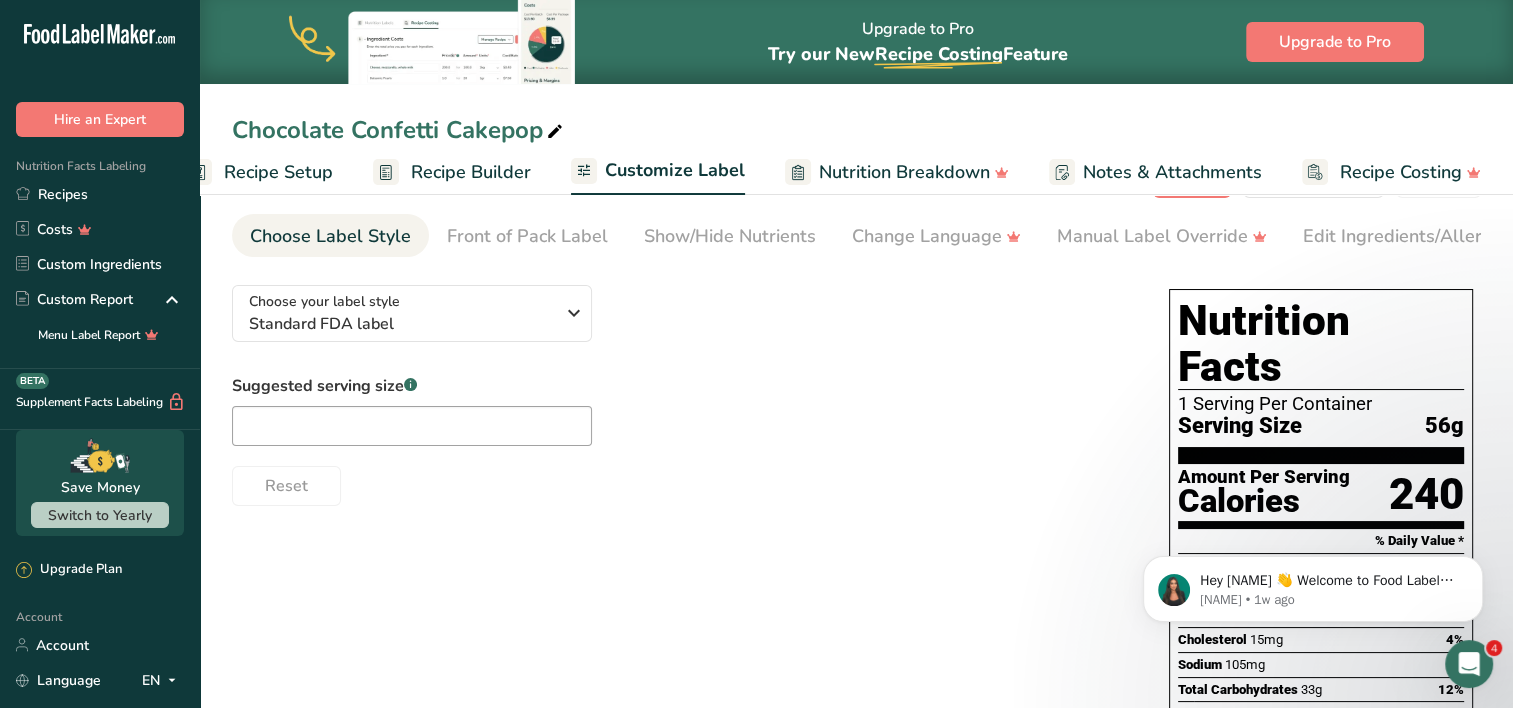 scroll, scrollTop: 36, scrollLeft: 0, axis: vertical 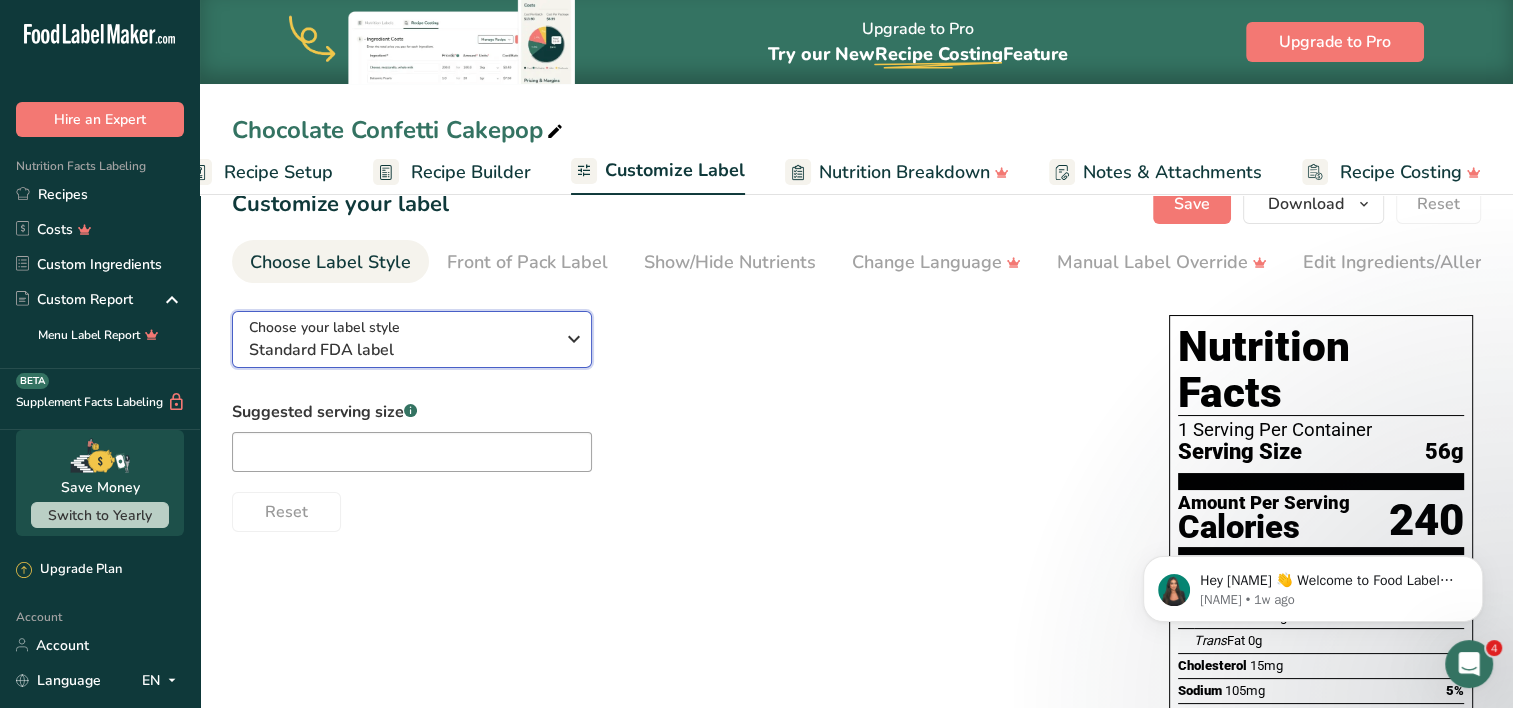 click on "Standard FDA label" at bounding box center [401, 350] 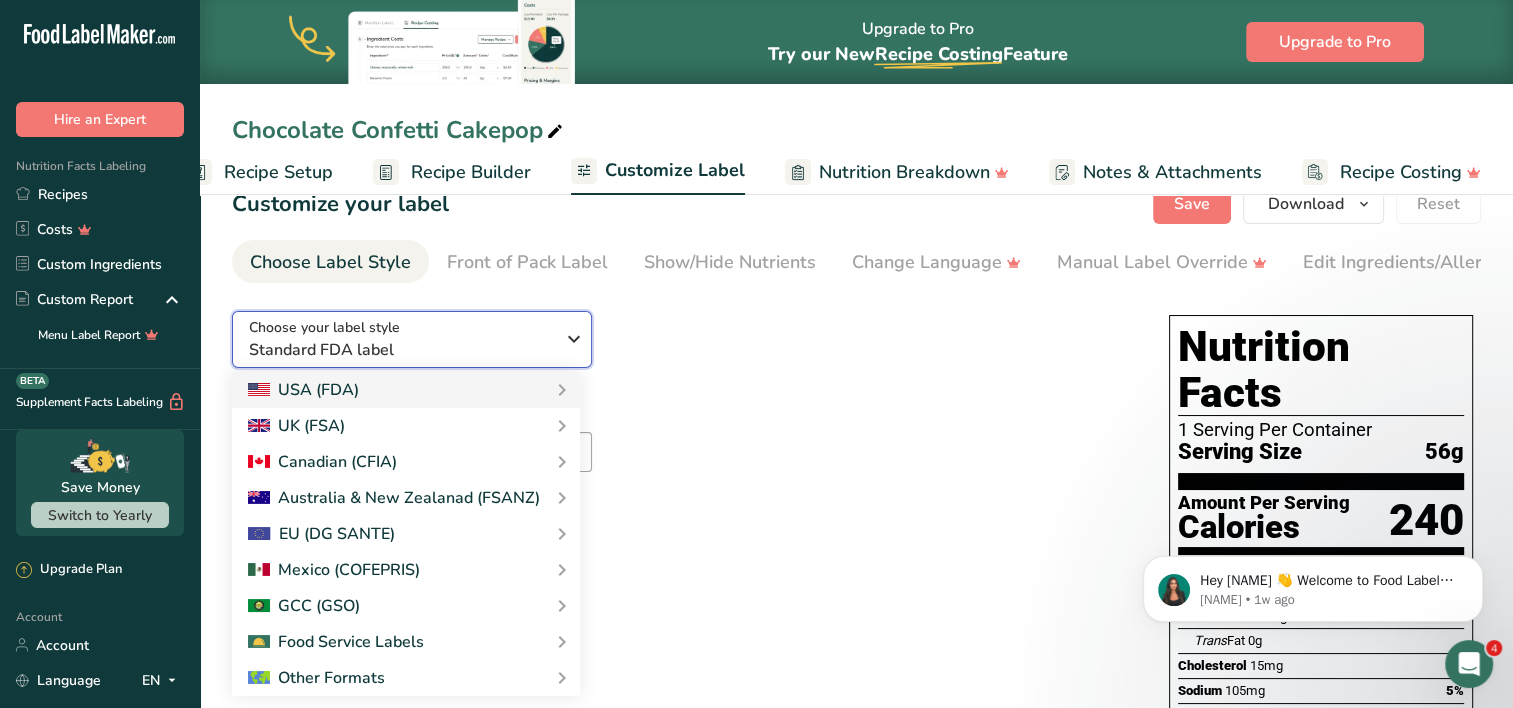 click on "Standard FDA label" at bounding box center [401, 350] 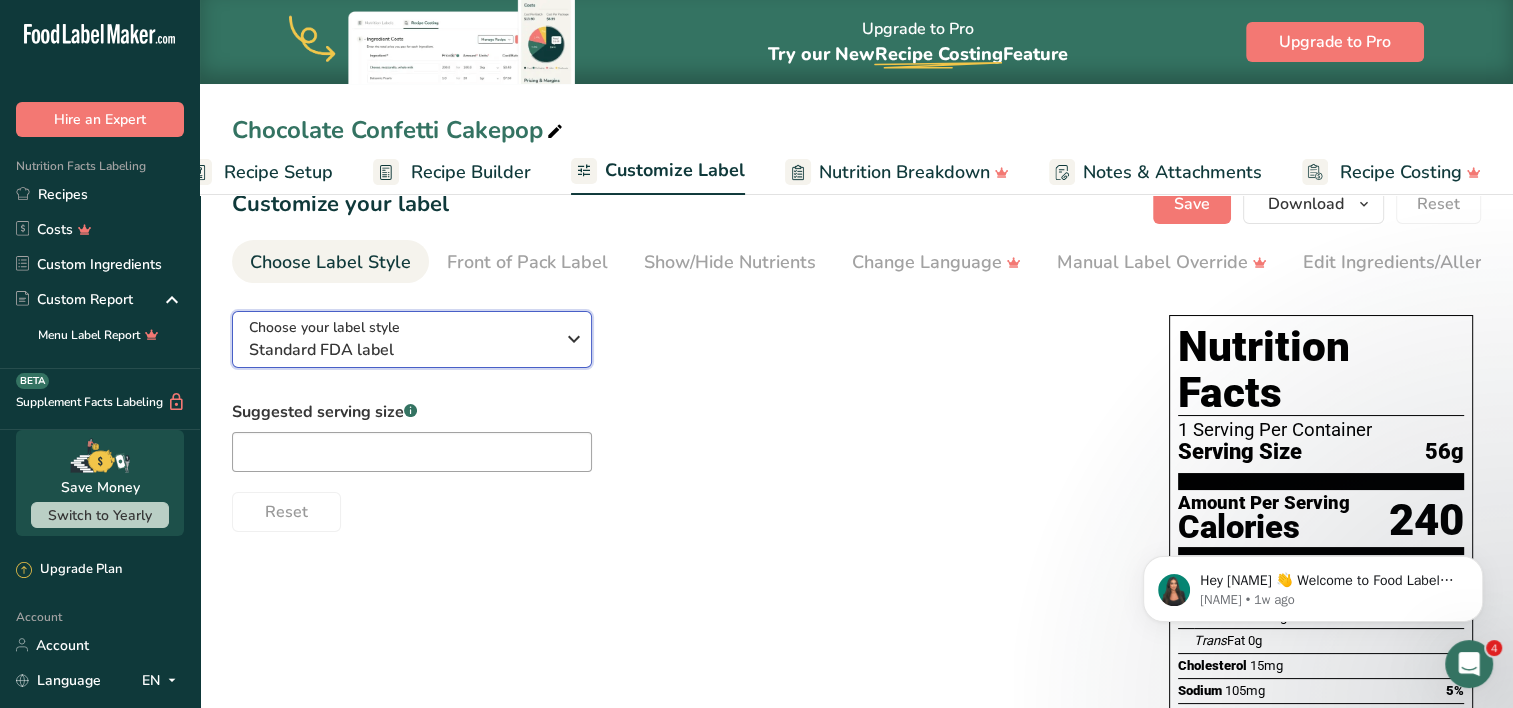 click on "Standard FDA label" at bounding box center [401, 350] 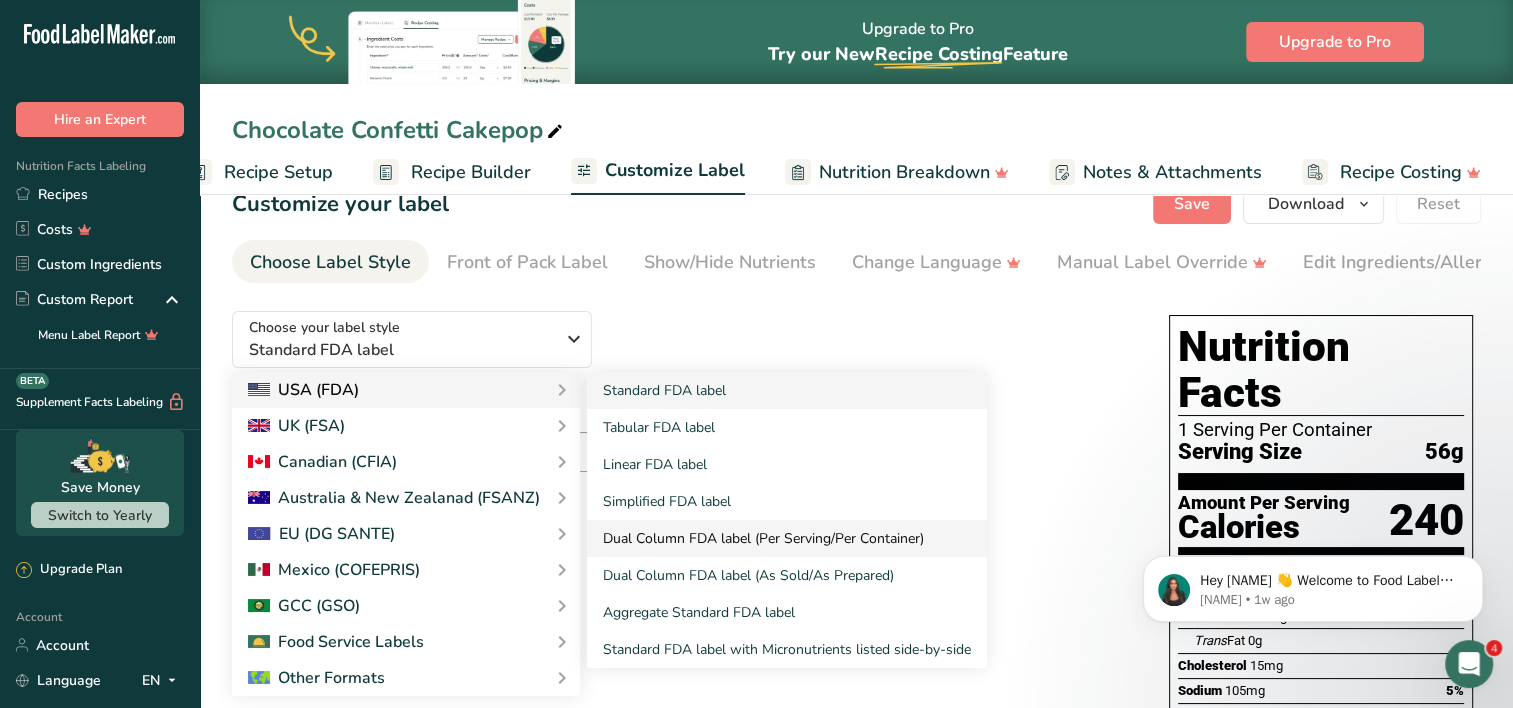 click on "Dual Column FDA label (Per Serving/Per Container)" at bounding box center [787, 538] 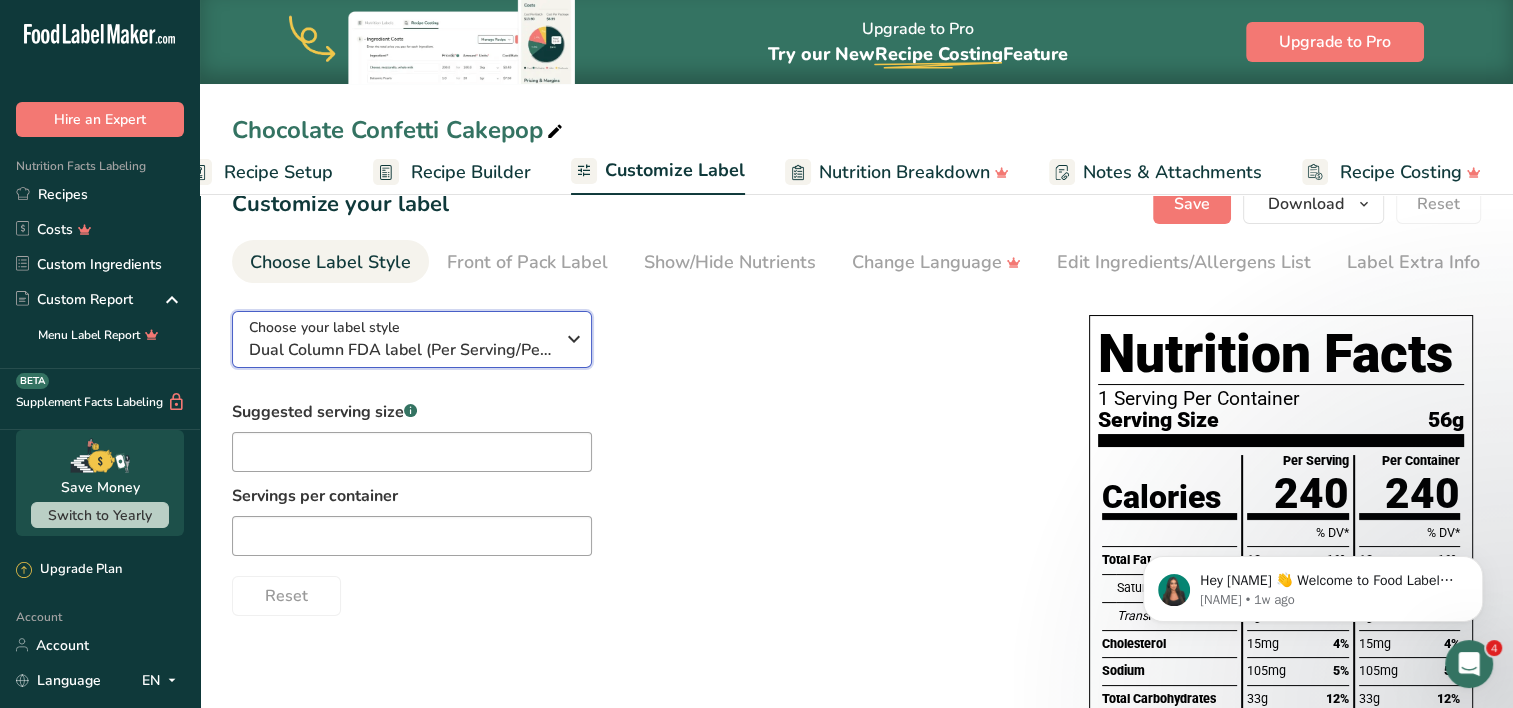 click on "Dual Column FDA label (Per Serving/Per Container)" at bounding box center [401, 350] 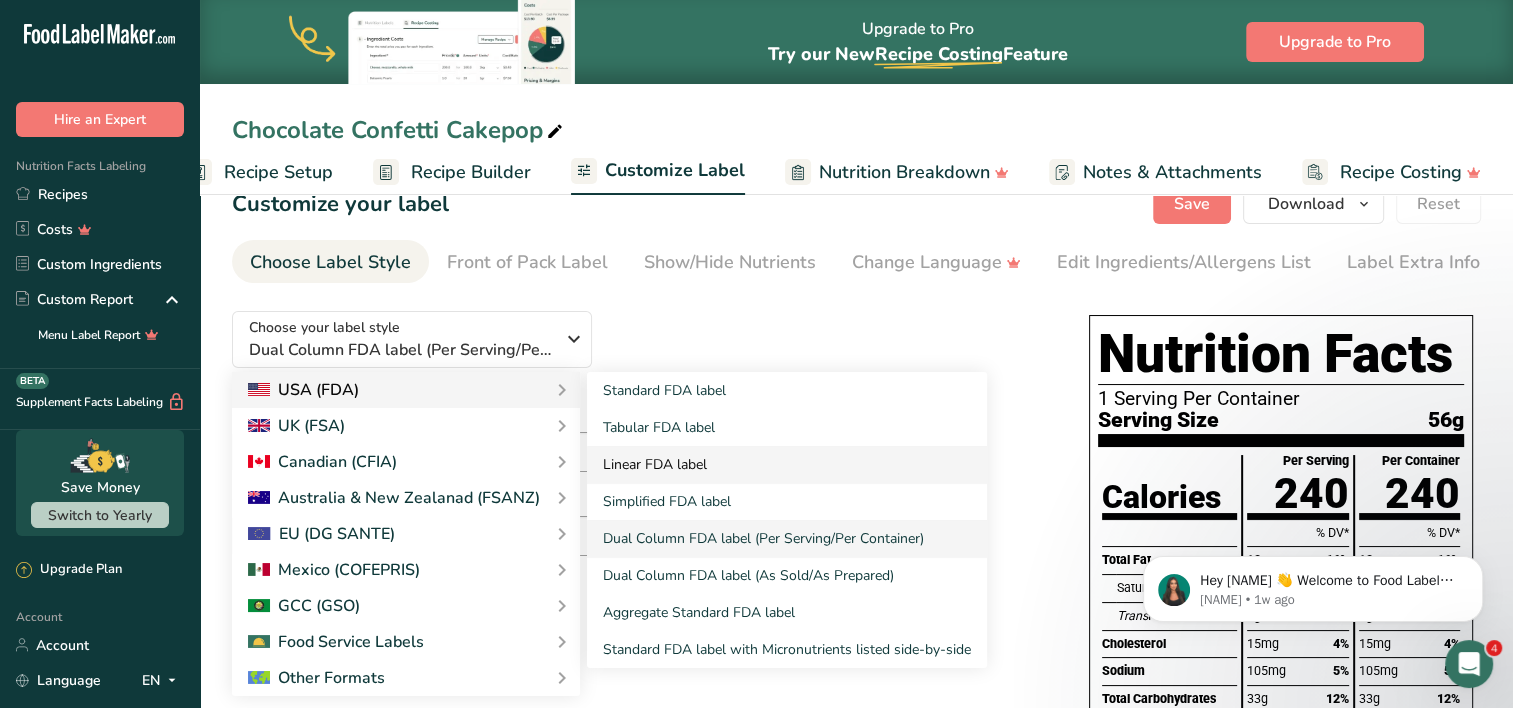 click on "Linear FDA label" at bounding box center (787, 464) 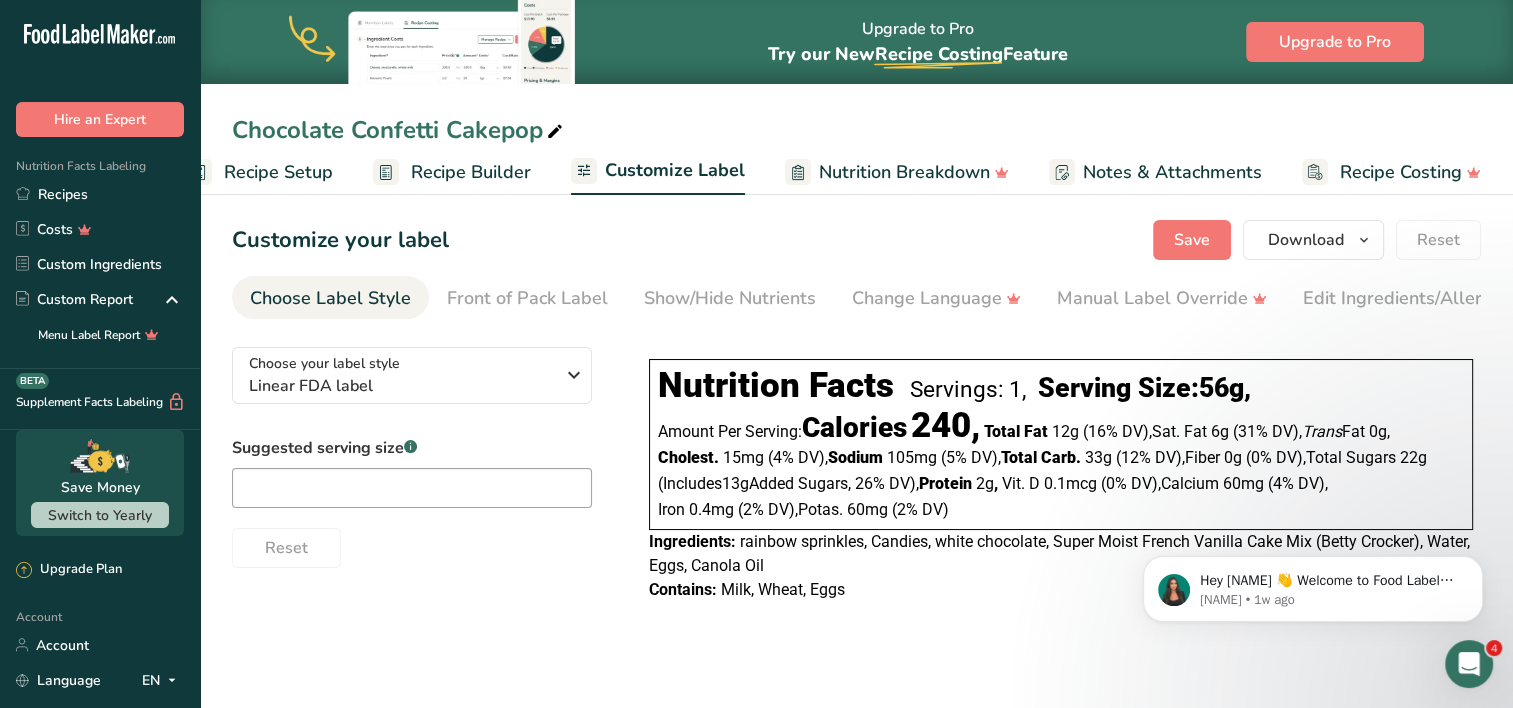 scroll, scrollTop: 0, scrollLeft: 0, axis: both 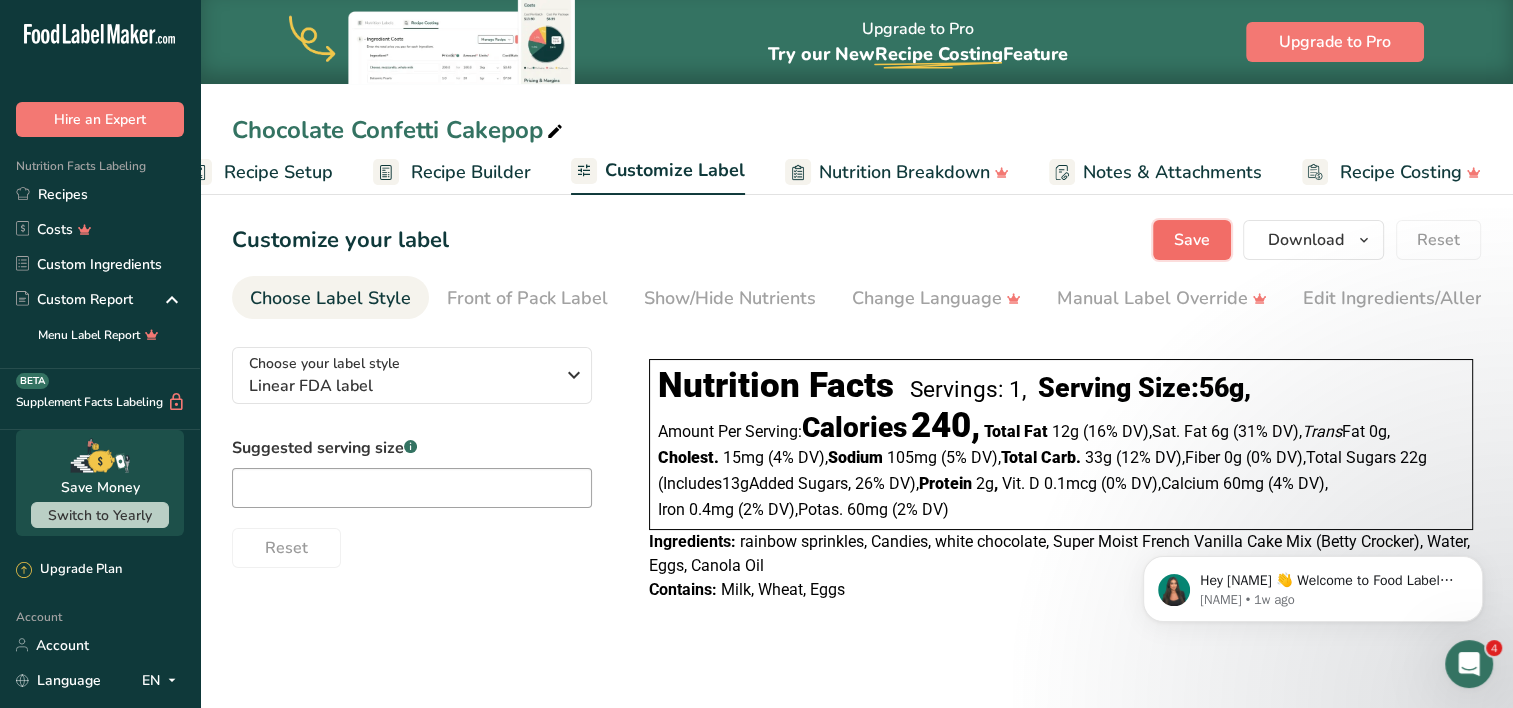 click on "Save" at bounding box center (1192, 240) 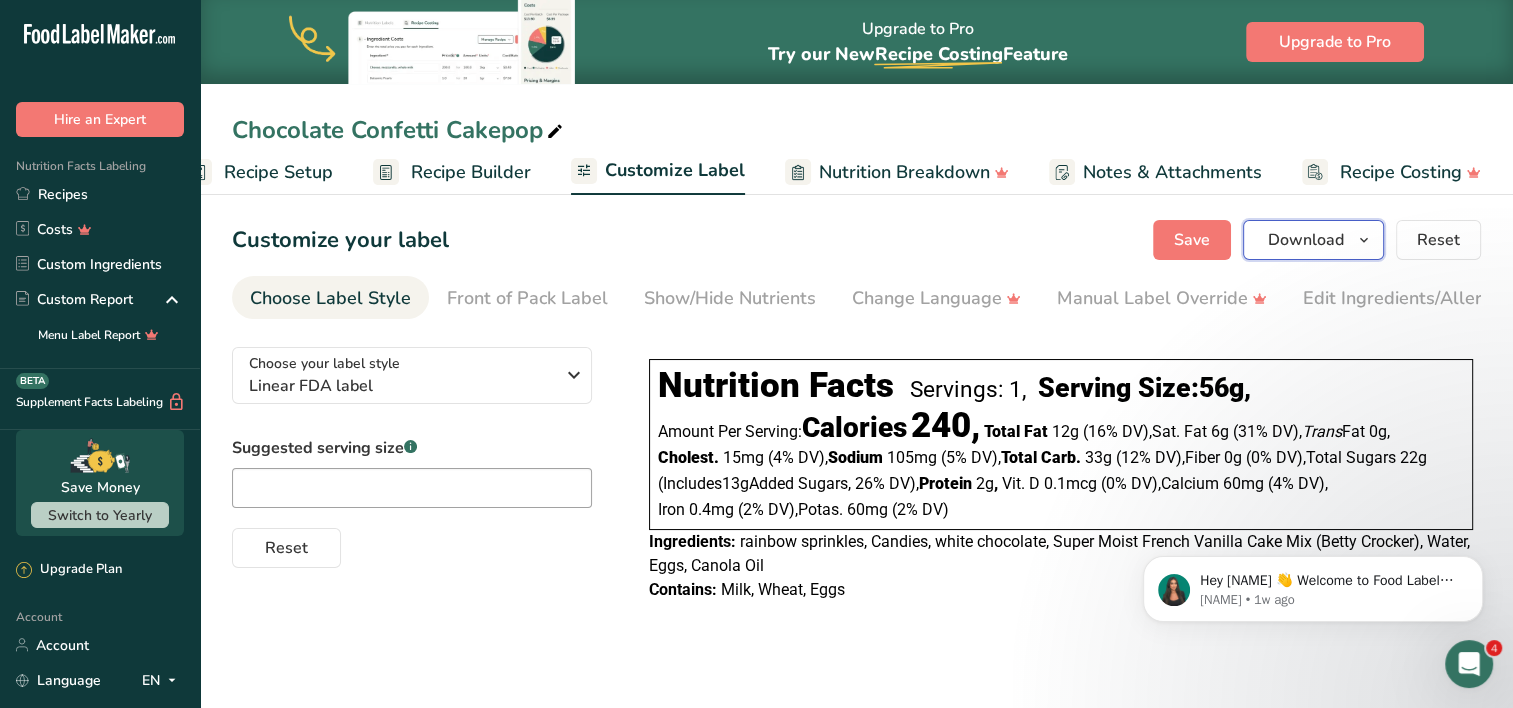 click at bounding box center [1364, 240] 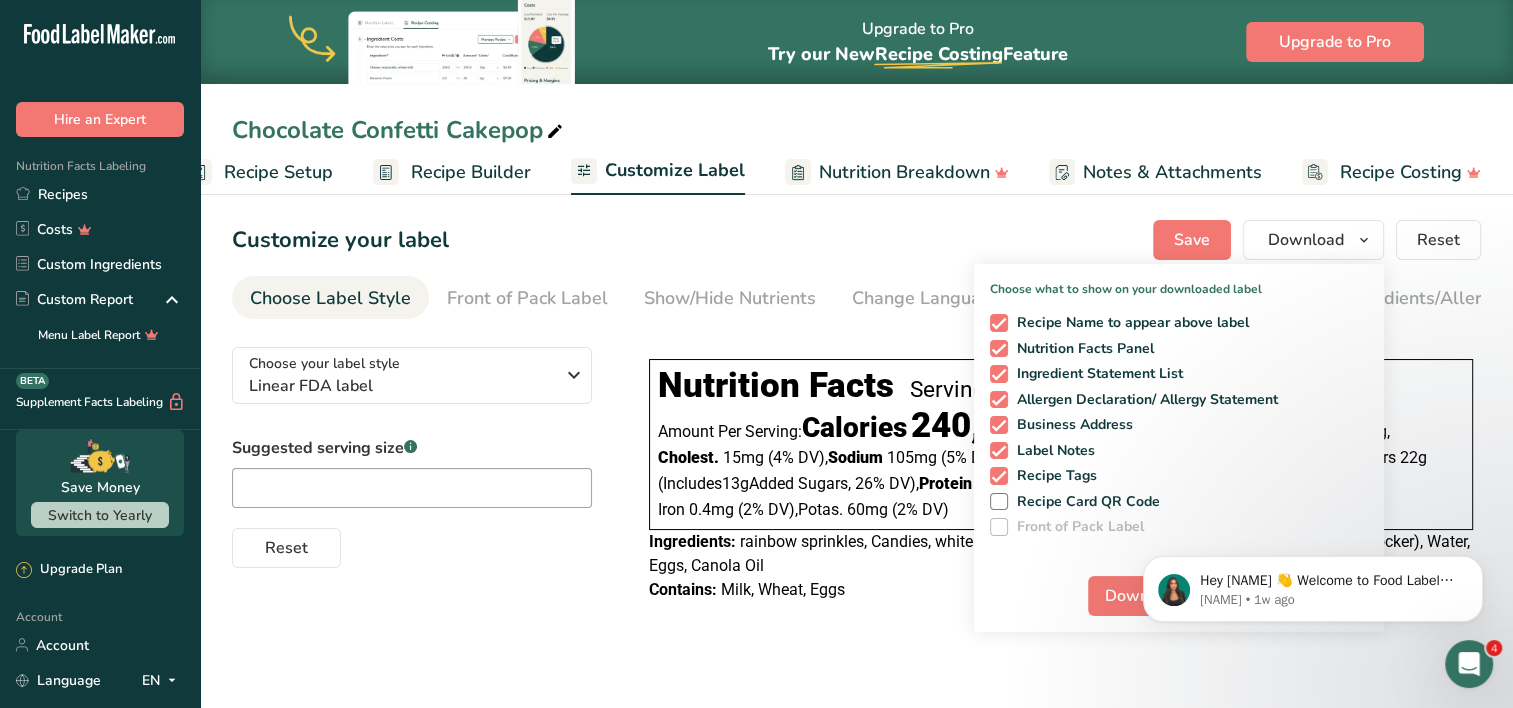 click on "Hey [NAME] 👋 Welcome to Food Label Maker🙌 Take a look around! If you have any questions, just reply to this message. [NAME] • 1w ago" at bounding box center (1313, 584) 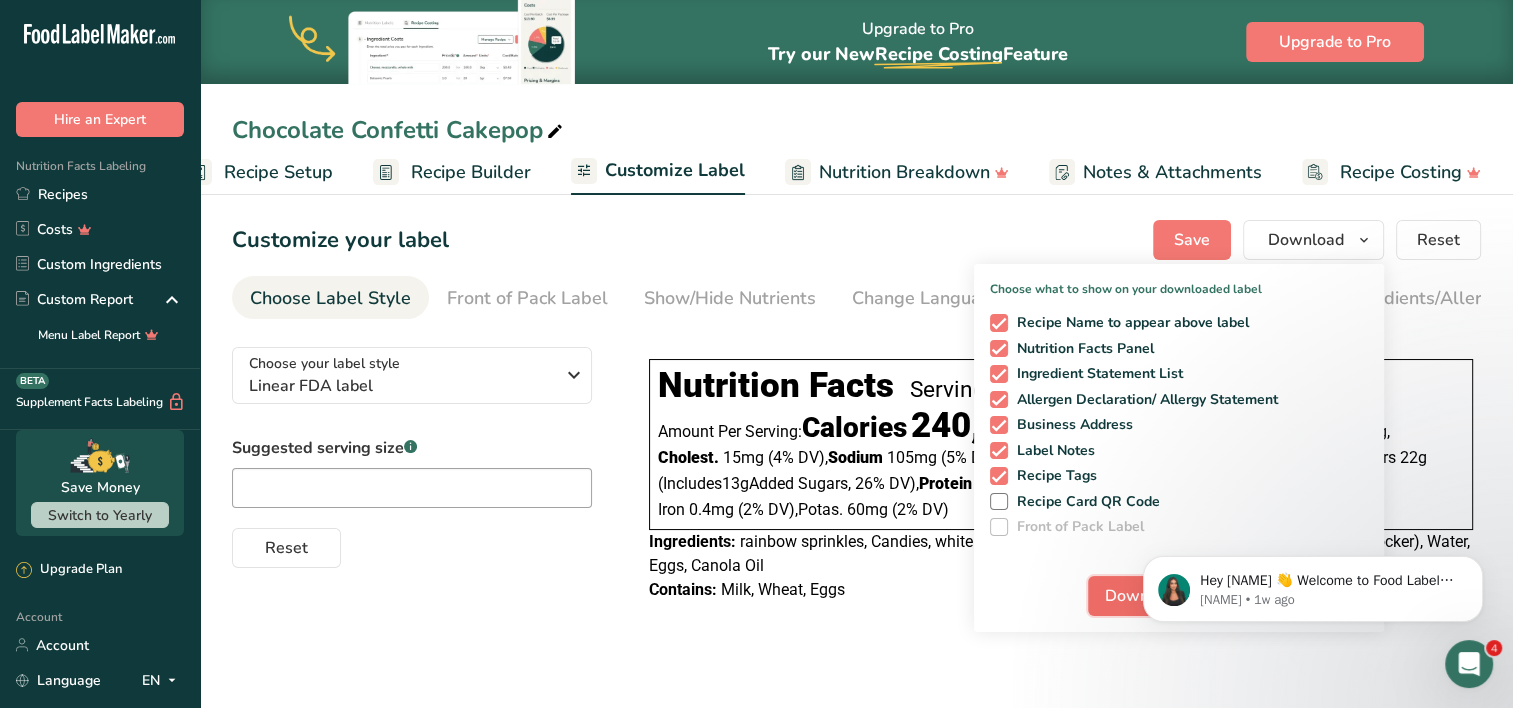click on "Download" at bounding box center [1137, 596] 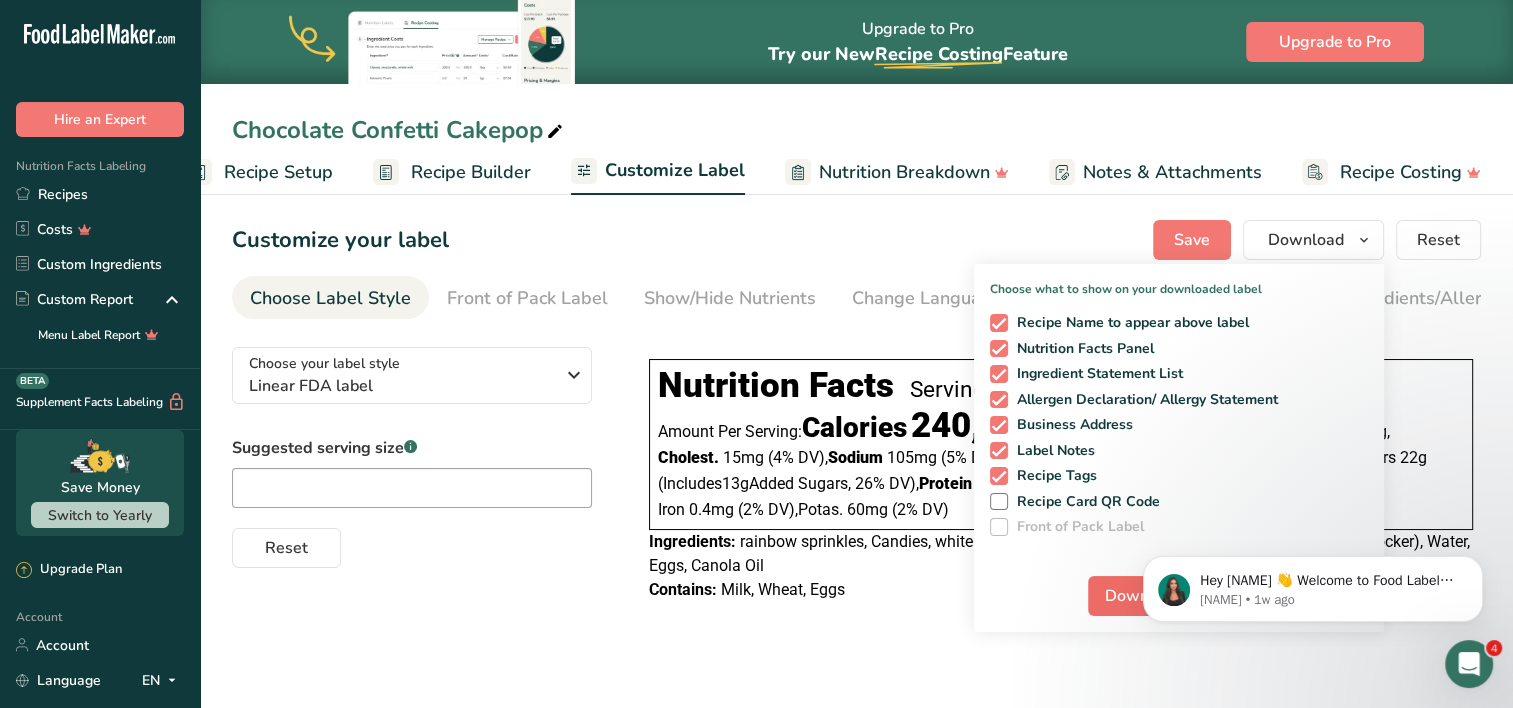 scroll, scrollTop: 0, scrollLeft: 31, axis: horizontal 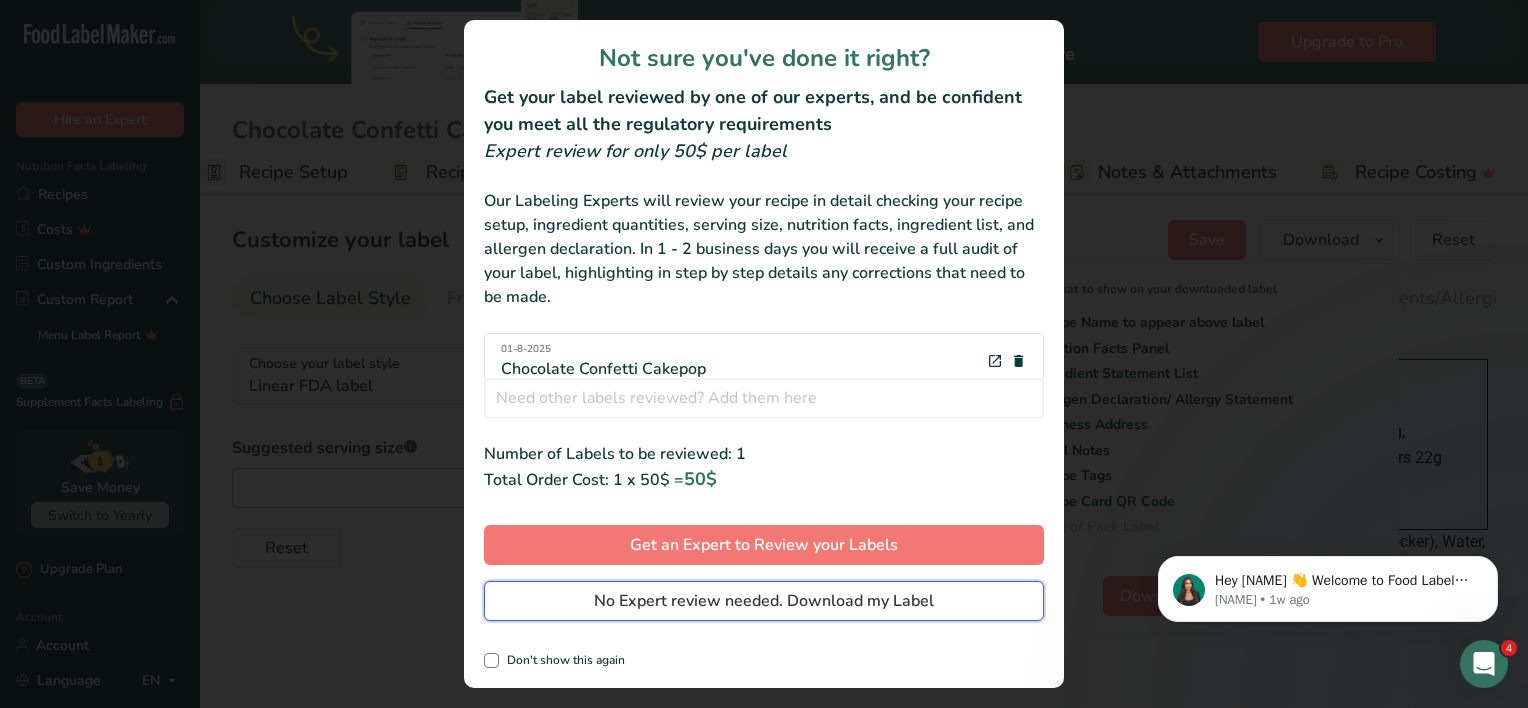 click on "No Expert review needed. Download my Label" at bounding box center [764, 601] 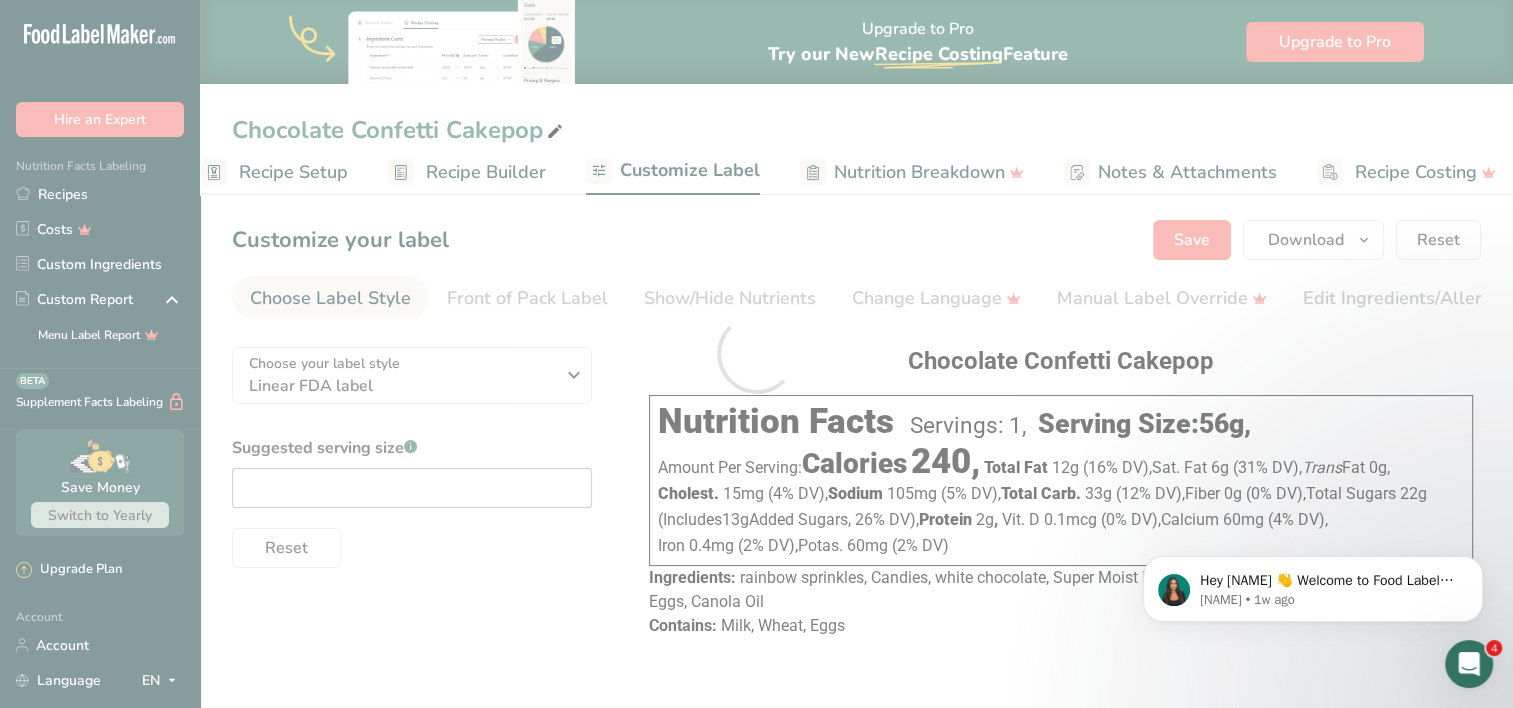 scroll, scrollTop: 0, scrollLeft: 0, axis: both 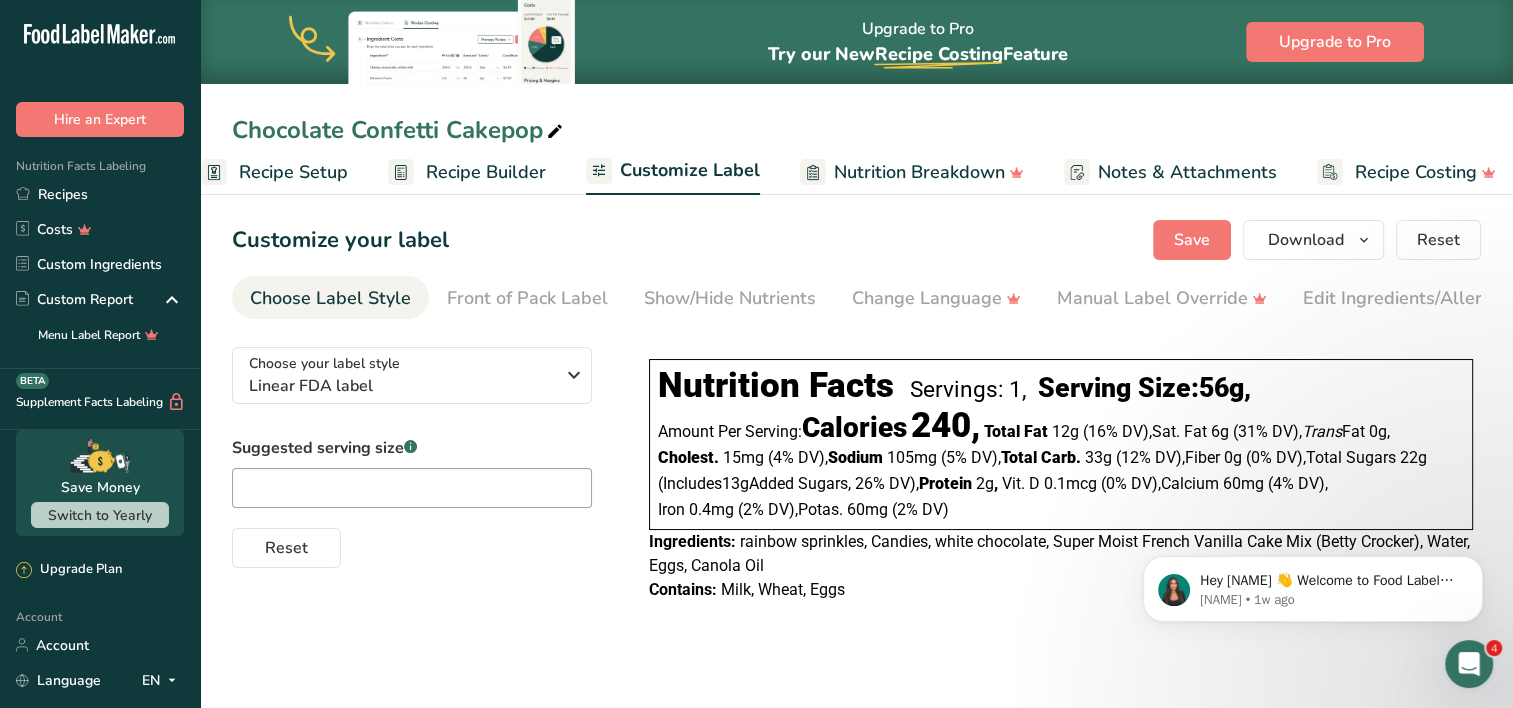 click on "Customize your label
Save
Download
Choose what to show on your downloaded label
Recipe Name to appear above label
Nutrition Facts Panel
Ingredient Statement List
Allergen Declaration/ Allergy Statement
Business Address
Label Notes
Recipe Tags
Recipe Card QR Code
Front of Pack Label
Download
PNG
PNG
BMP
SVG
PDF
TXT
Reset" at bounding box center (856, 240) 